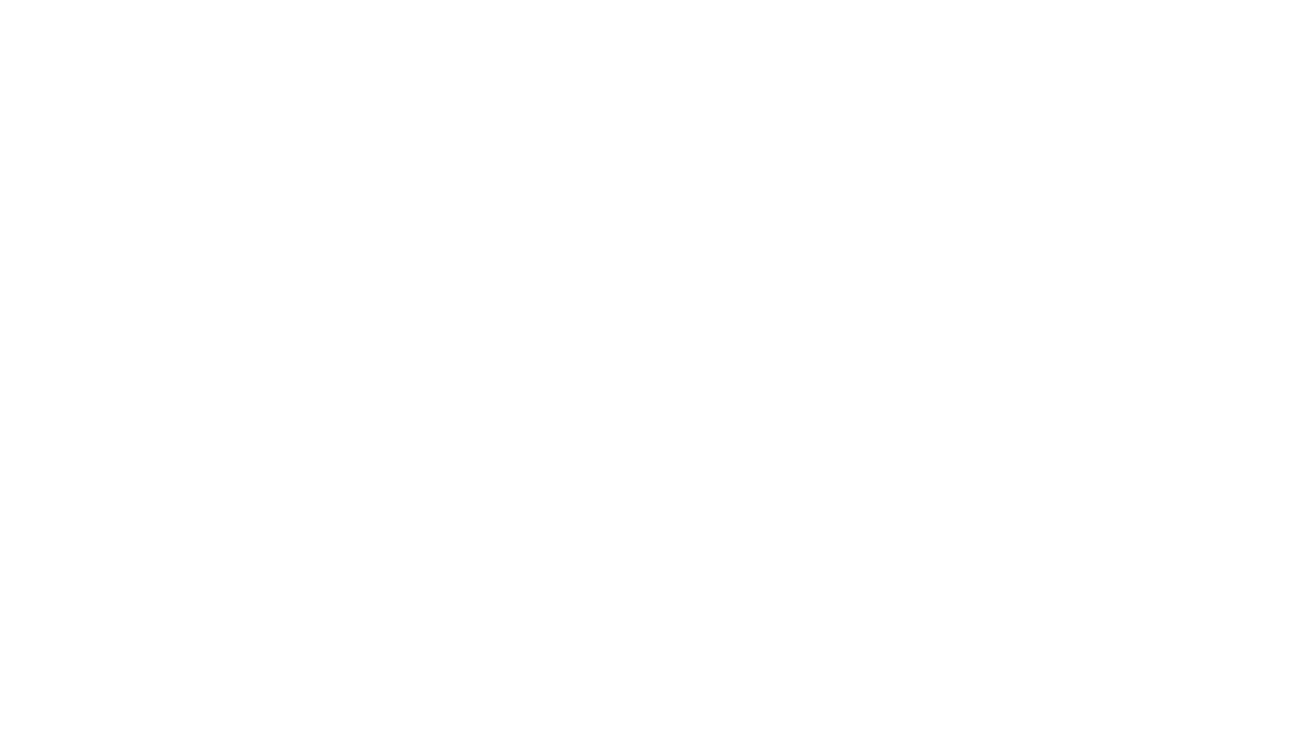 scroll, scrollTop: 0, scrollLeft: 0, axis: both 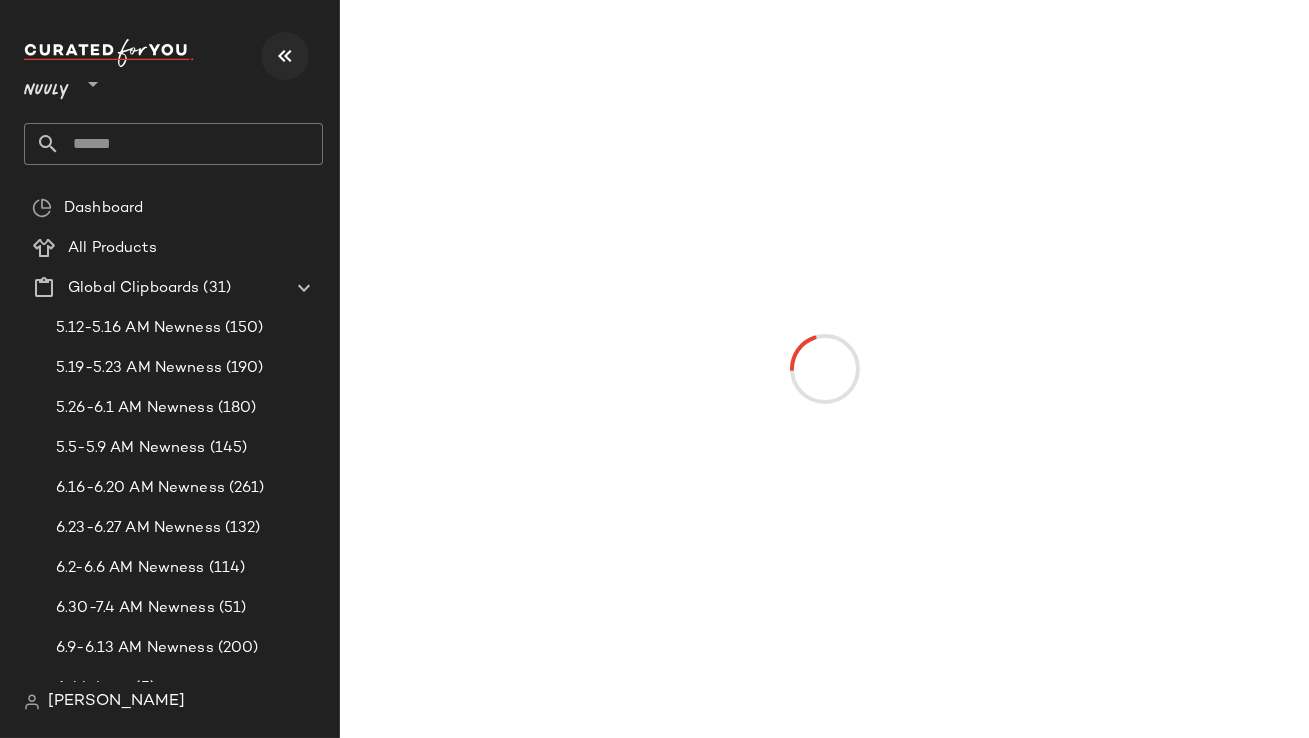 click at bounding box center [285, 56] 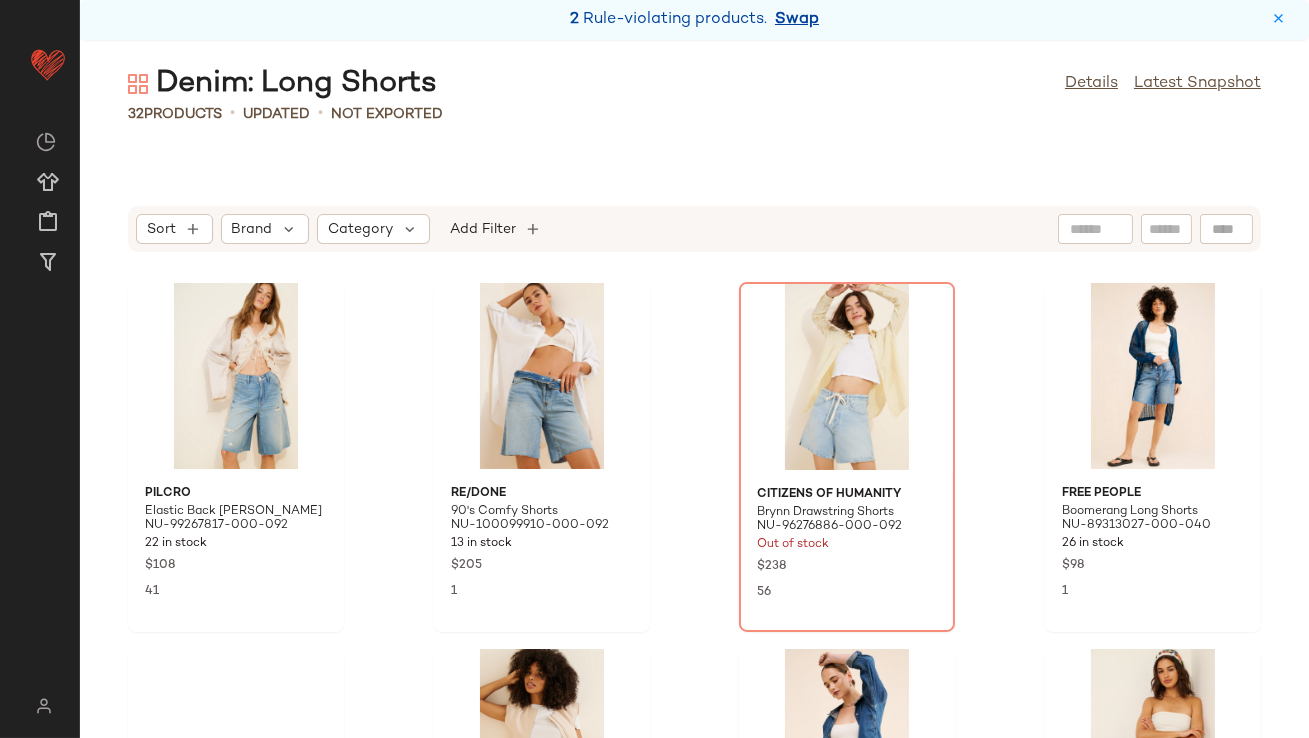 click on "Swap" at bounding box center (797, 20) 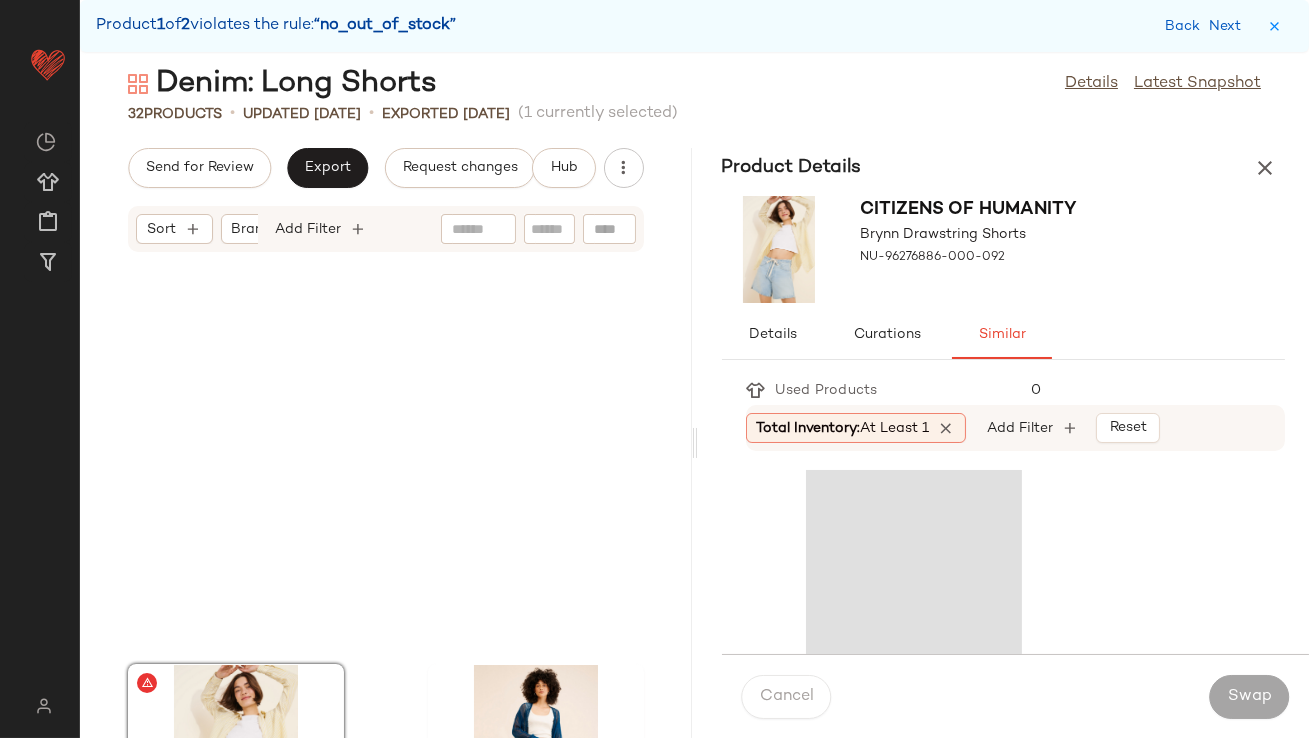 scroll, scrollTop: 381, scrollLeft: 0, axis: vertical 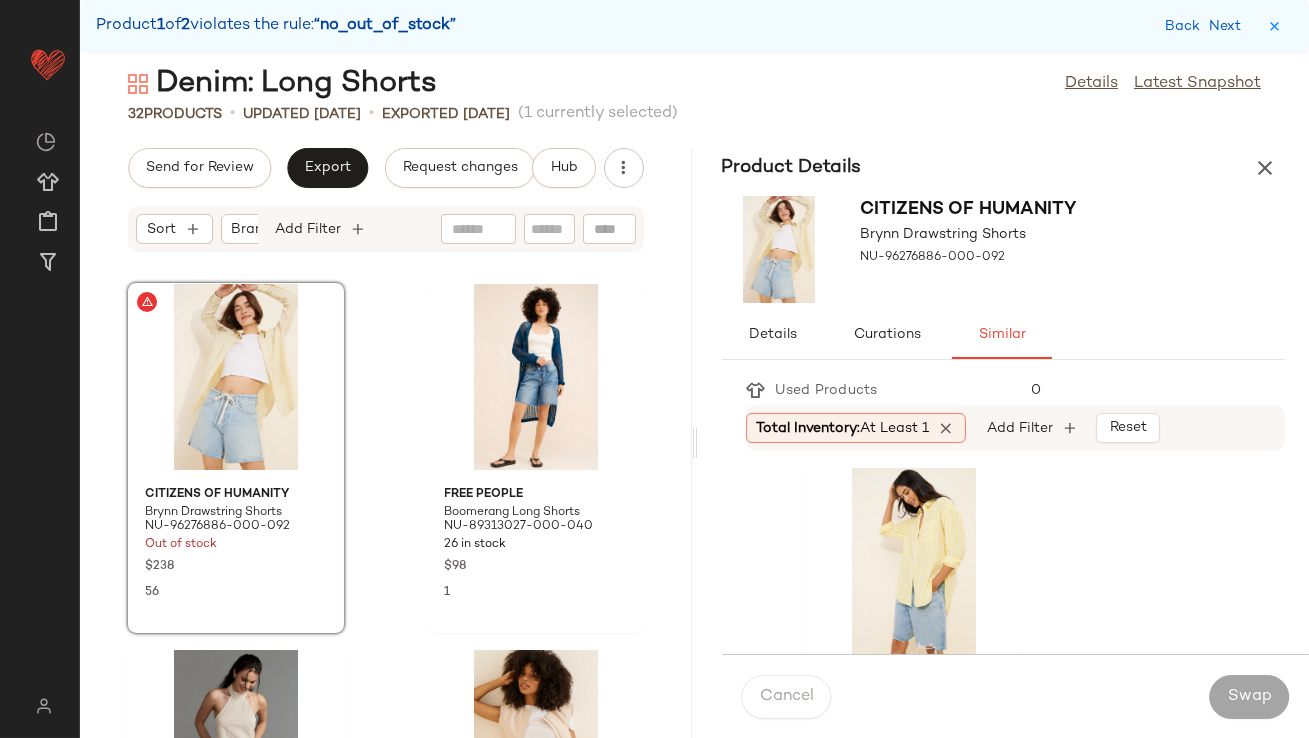 click on "Total Inventory:   At least 1" 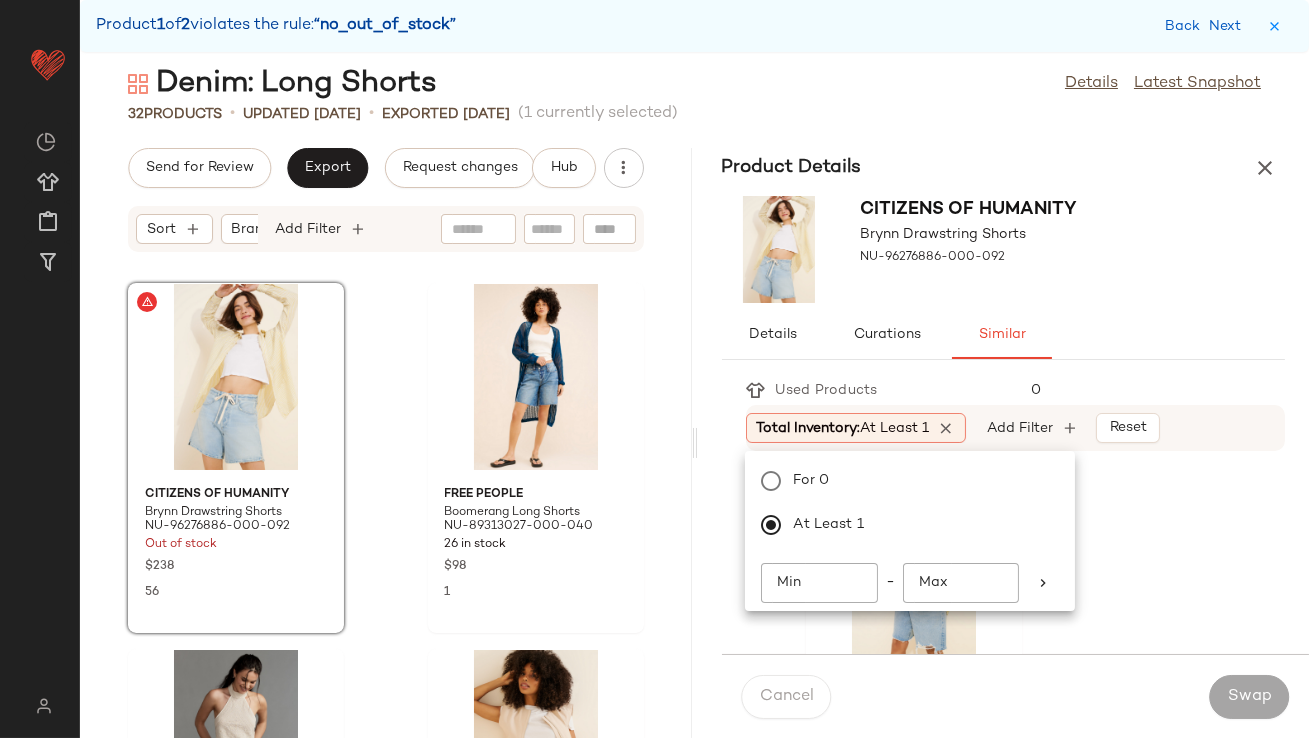 click on "Min" 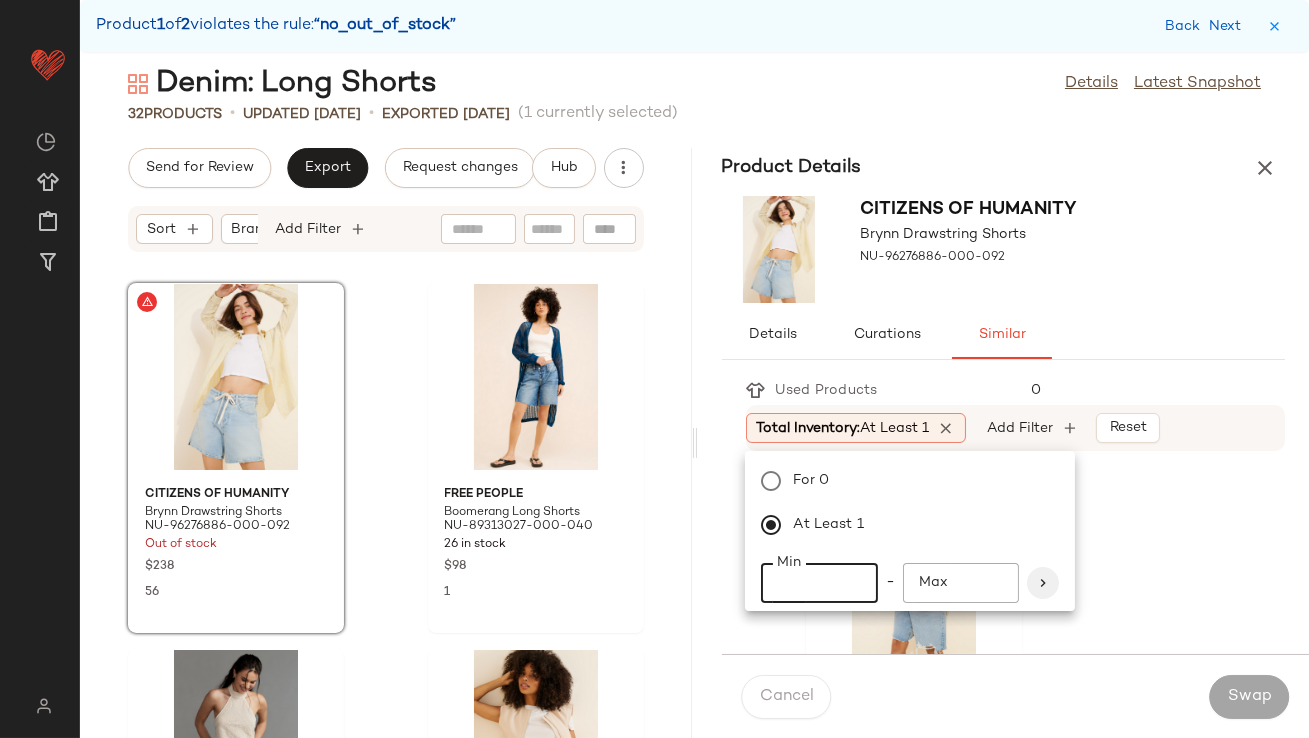 type on "**" 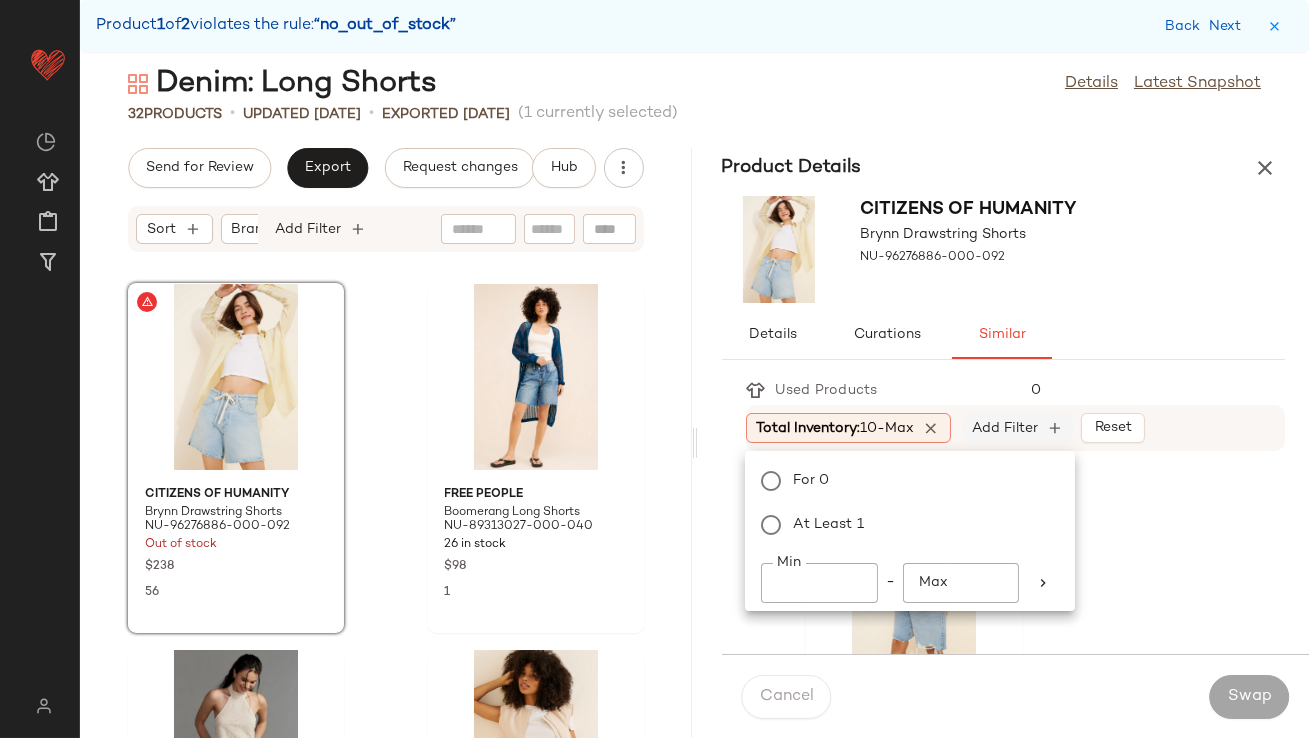 click on "Add Filter" at bounding box center (1005, 428) 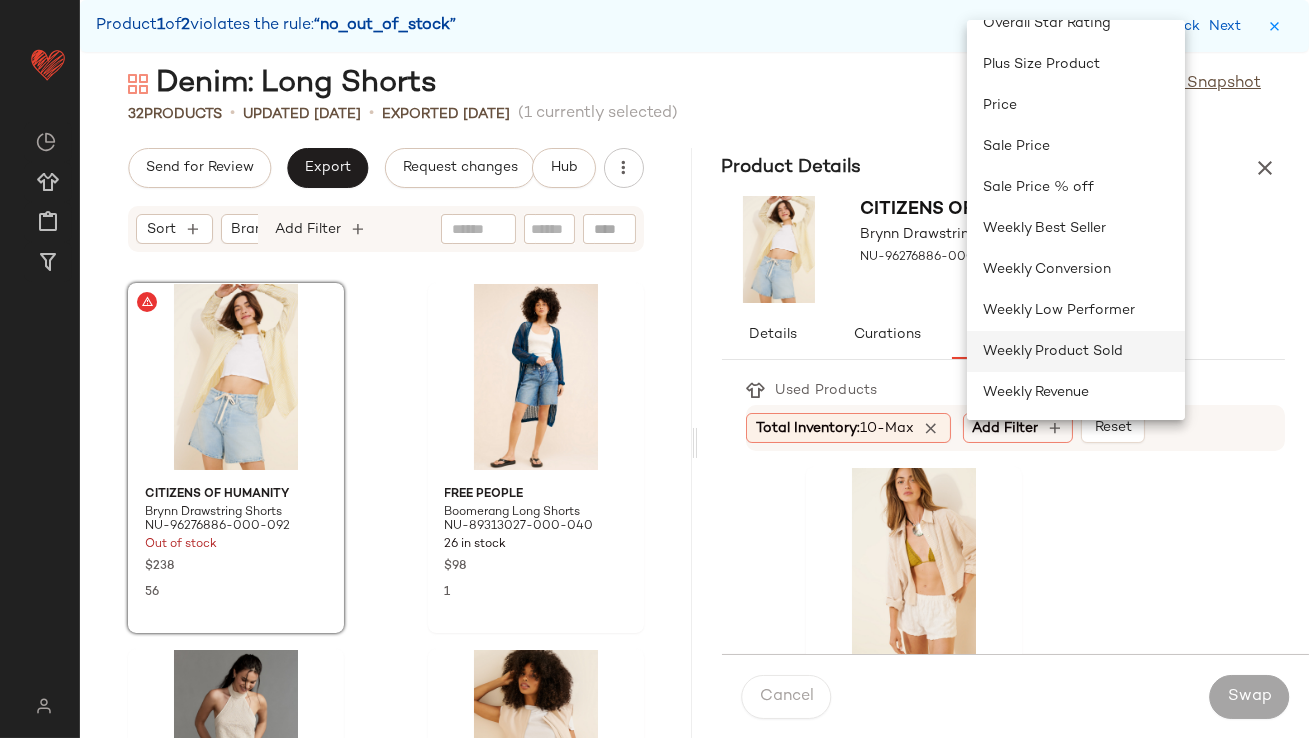 click on "Weekly Product Sold" 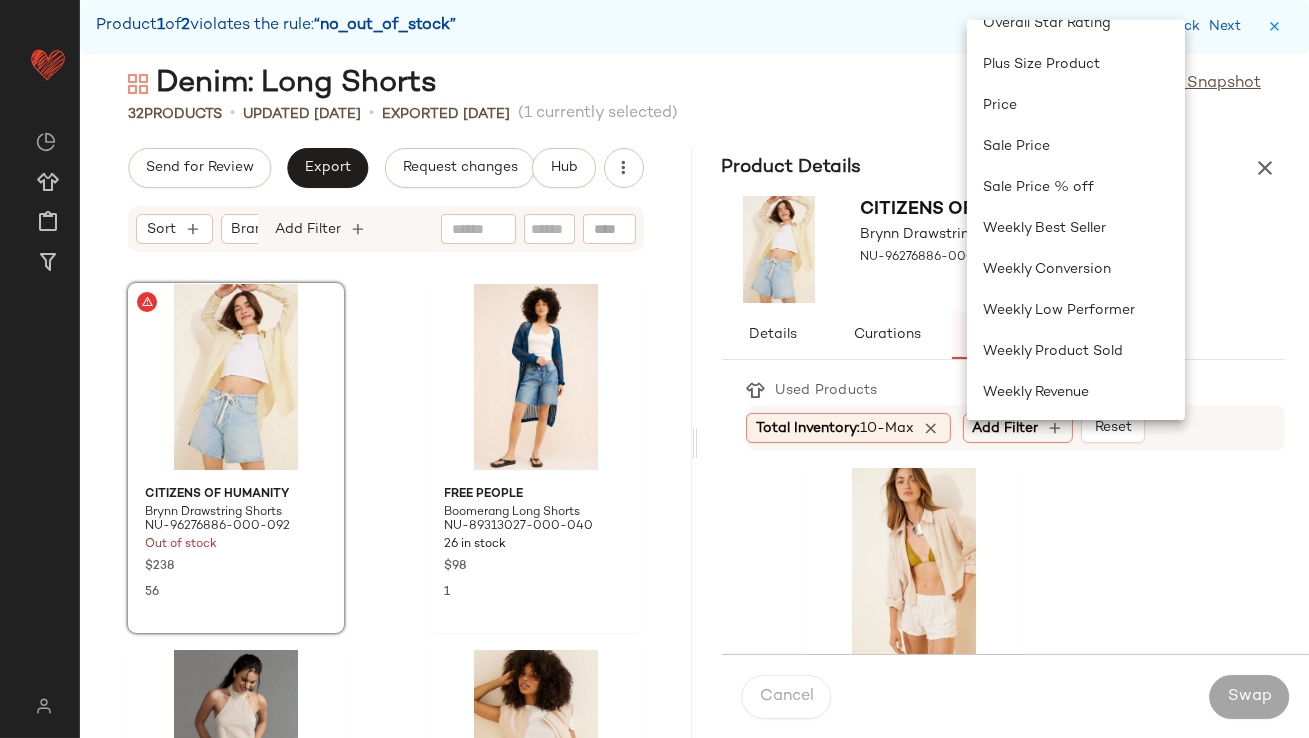 scroll, scrollTop: 681, scrollLeft: 0, axis: vertical 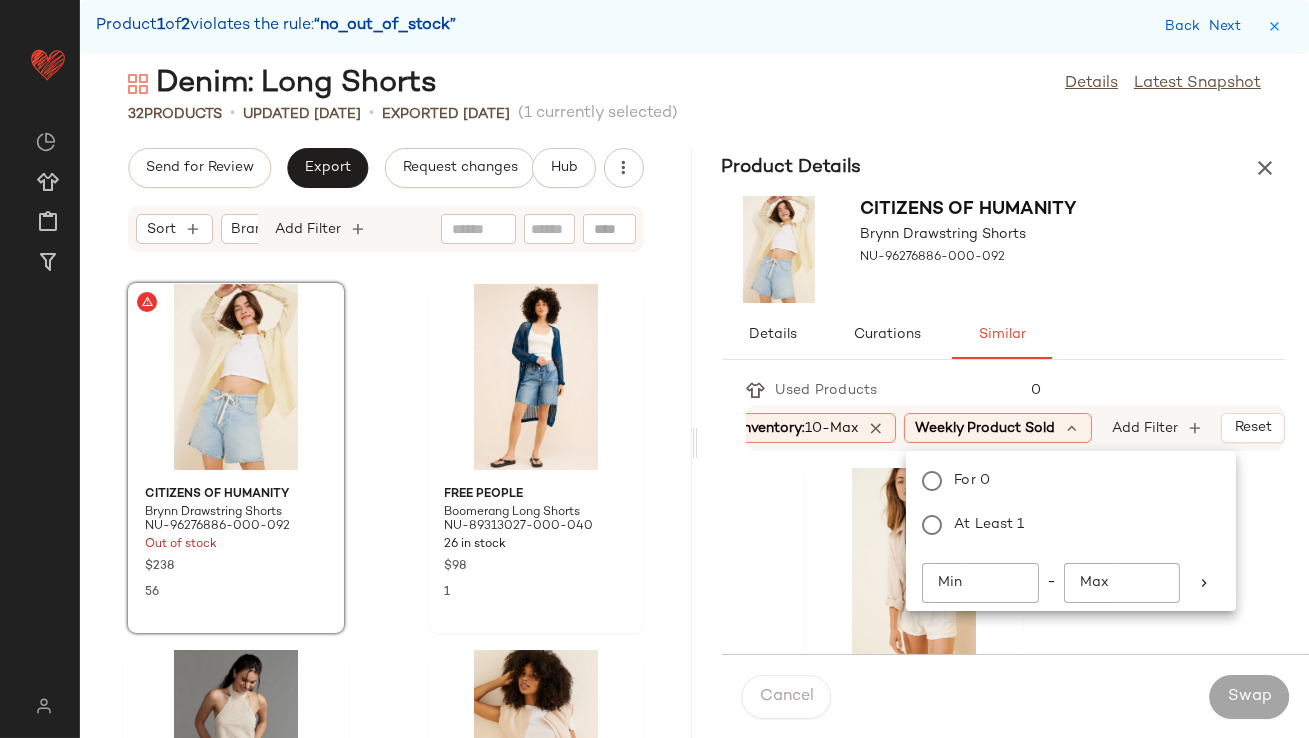 click on "Min" 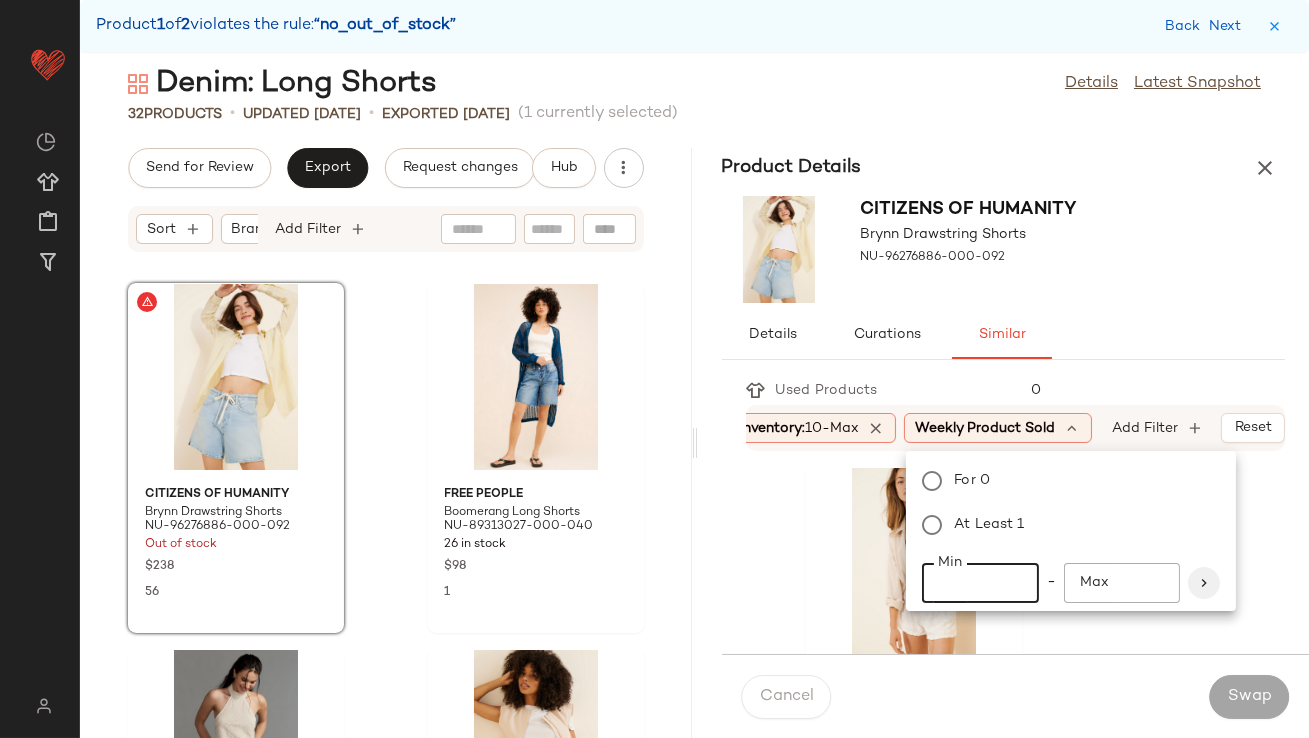 type on "**" 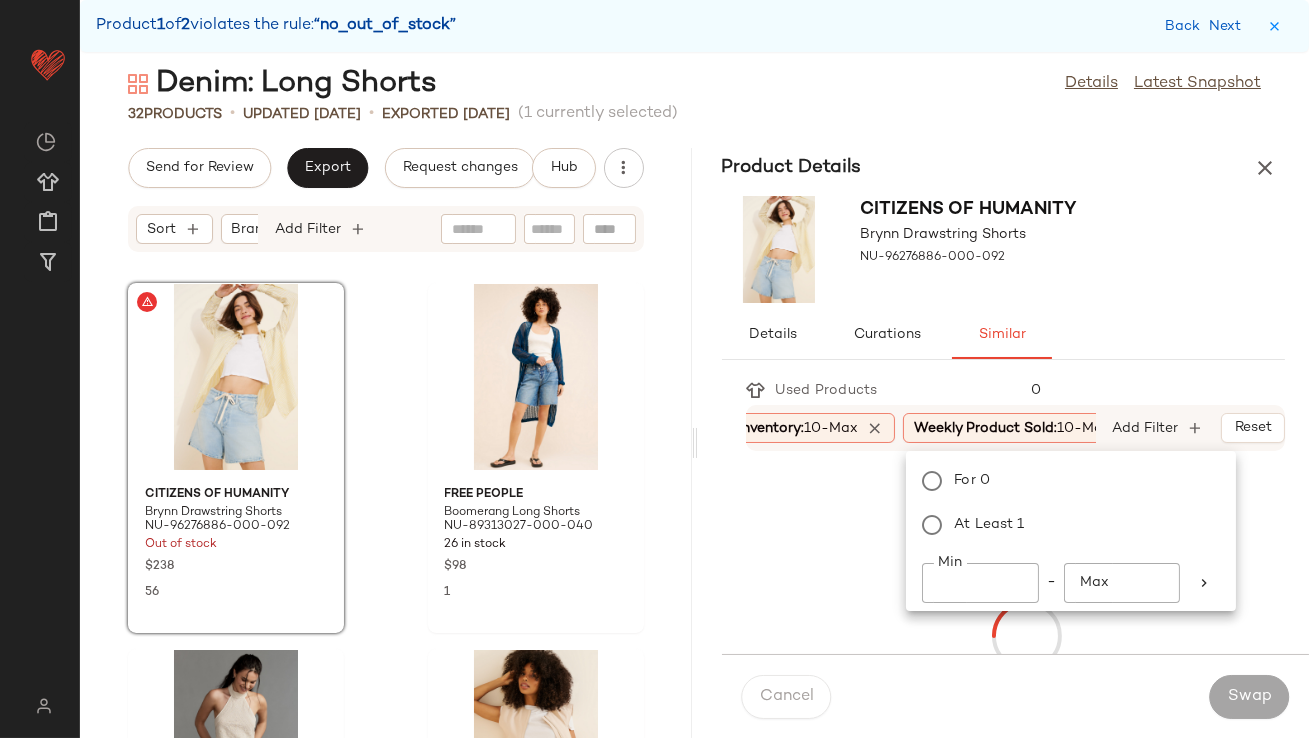 click on "Details   Curations   Similar" at bounding box center [1004, 335] 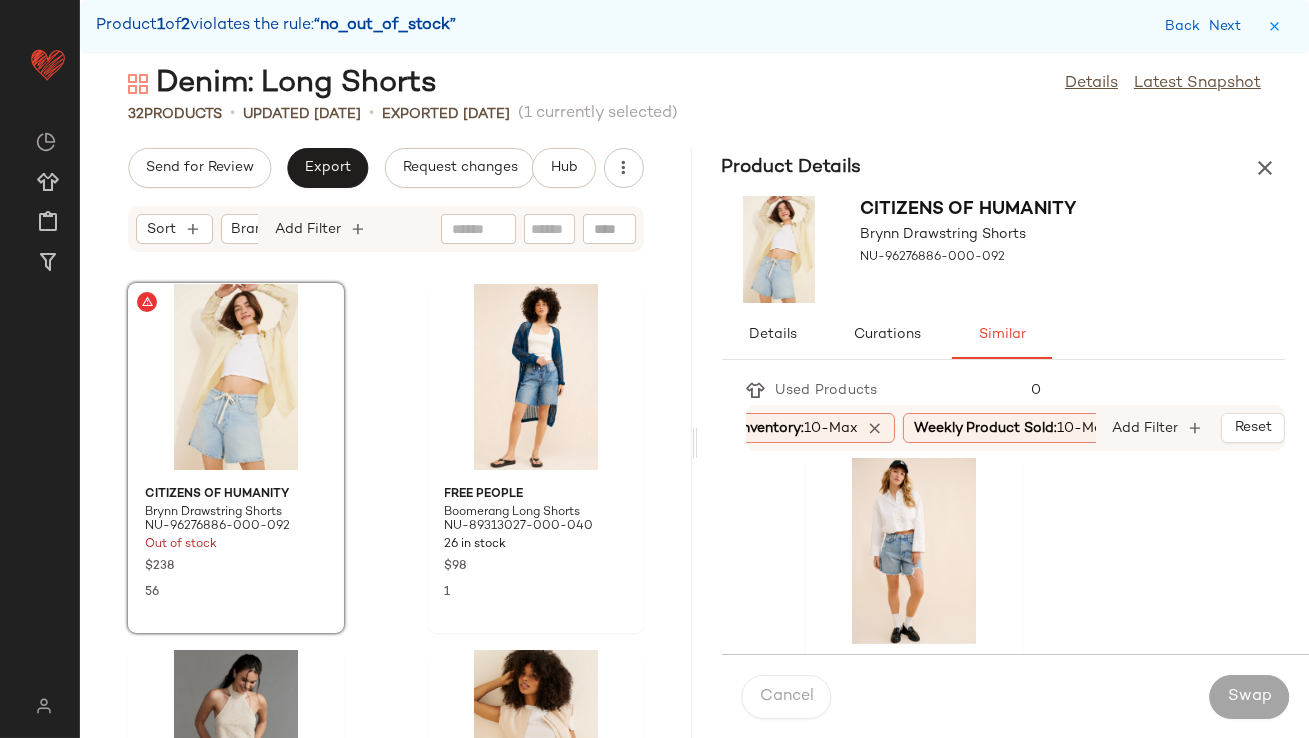 scroll, scrollTop: 1470, scrollLeft: 0, axis: vertical 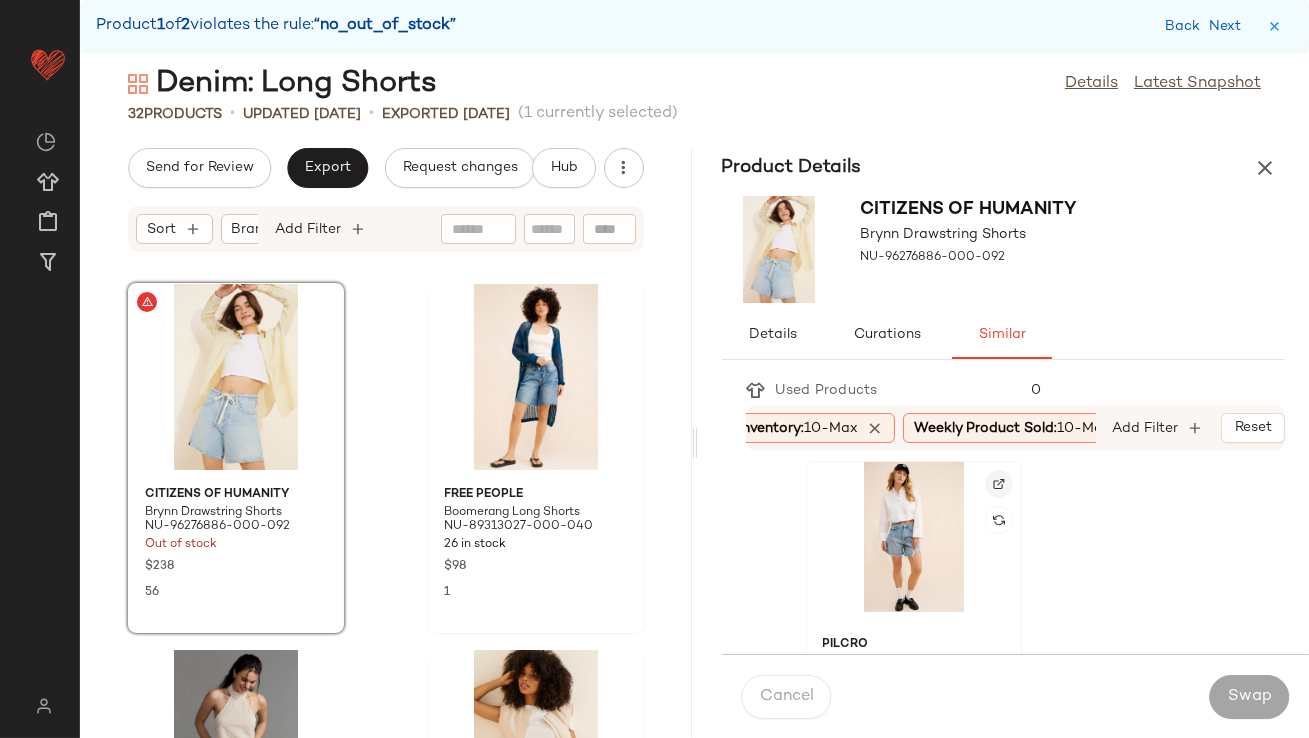 click 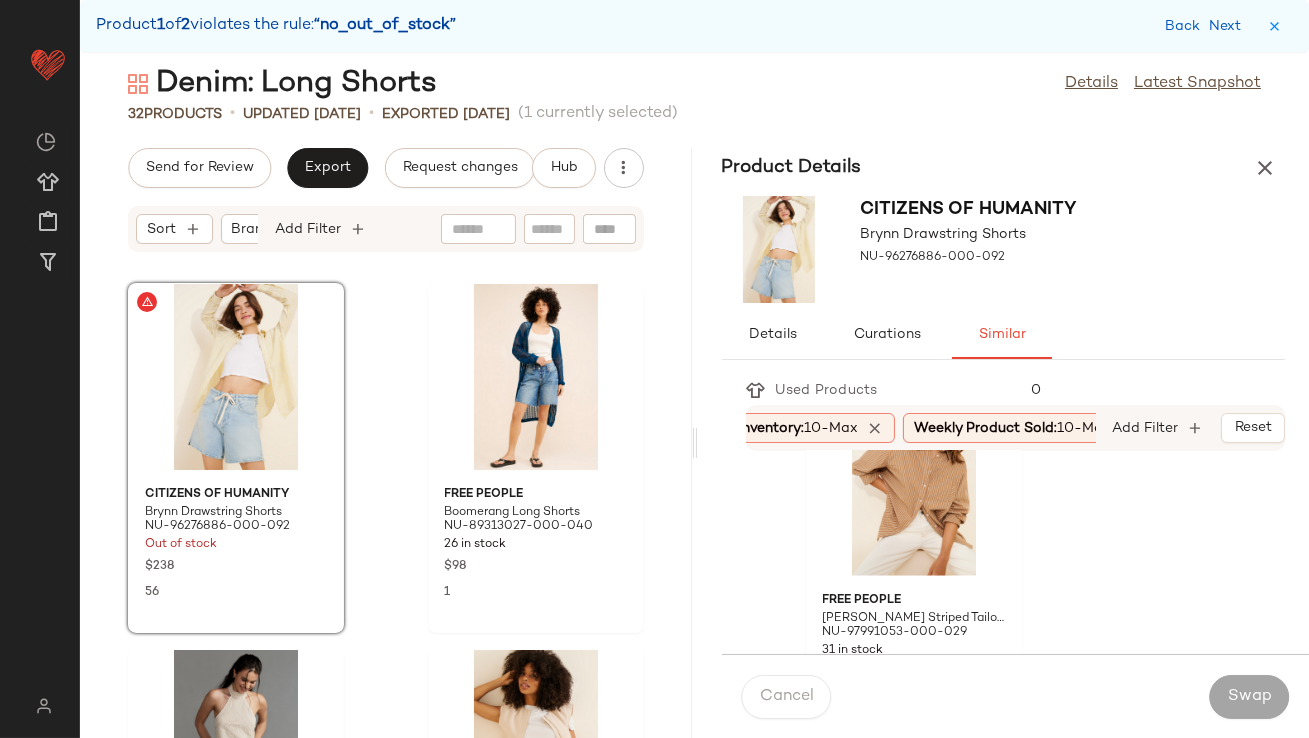 scroll, scrollTop: 4103, scrollLeft: 0, axis: vertical 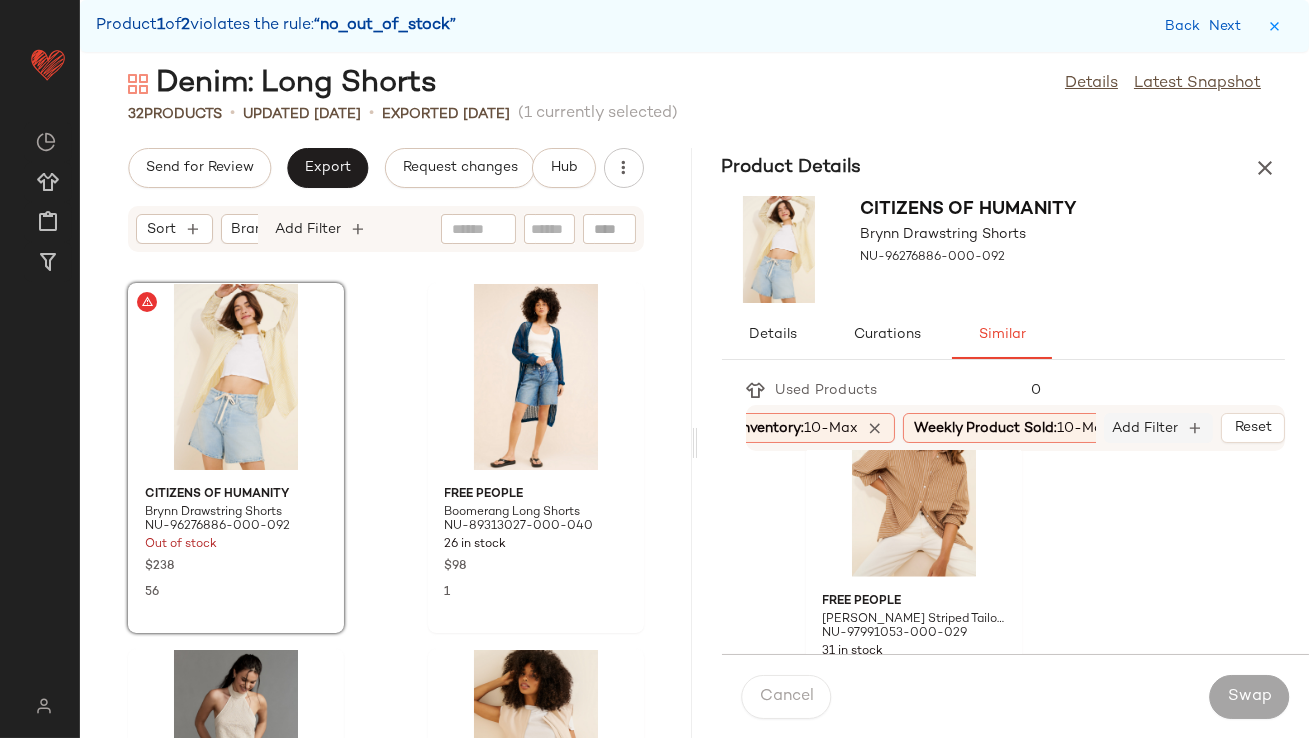 click on "Add Filter" at bounding box center [1146, 428] 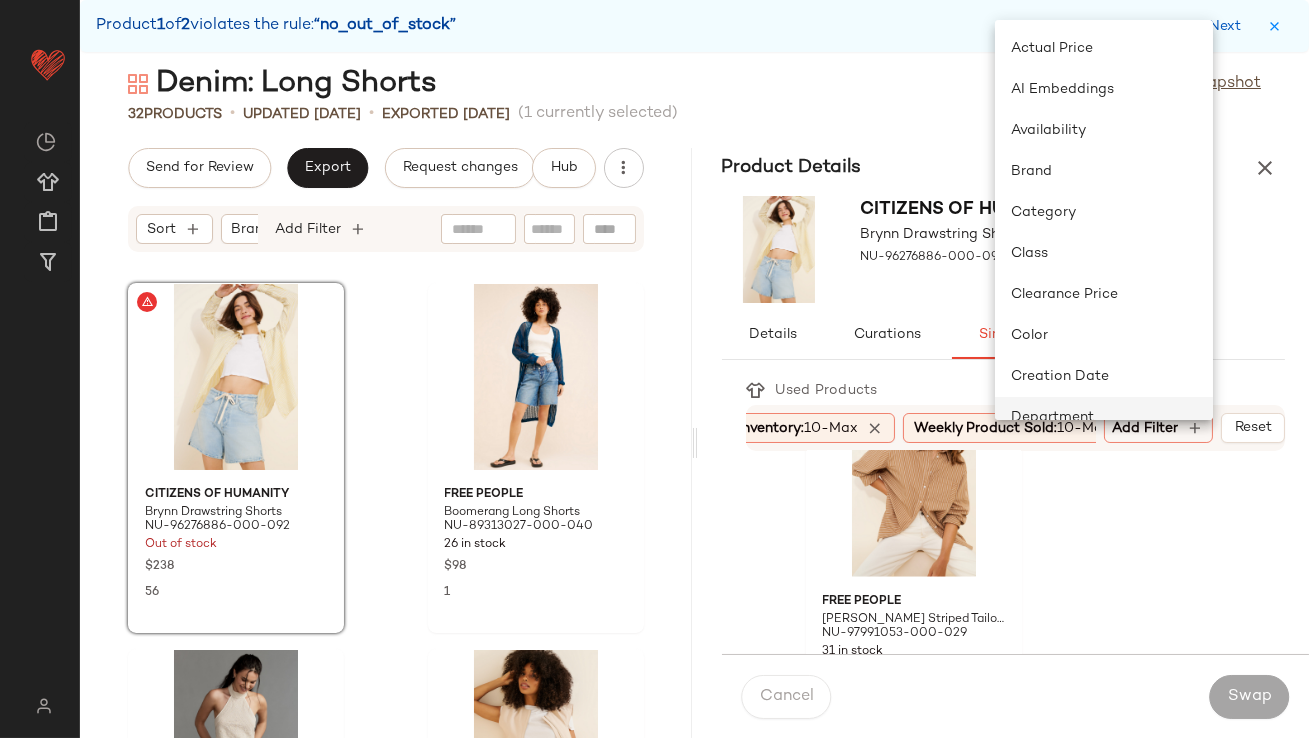 click on "Department" 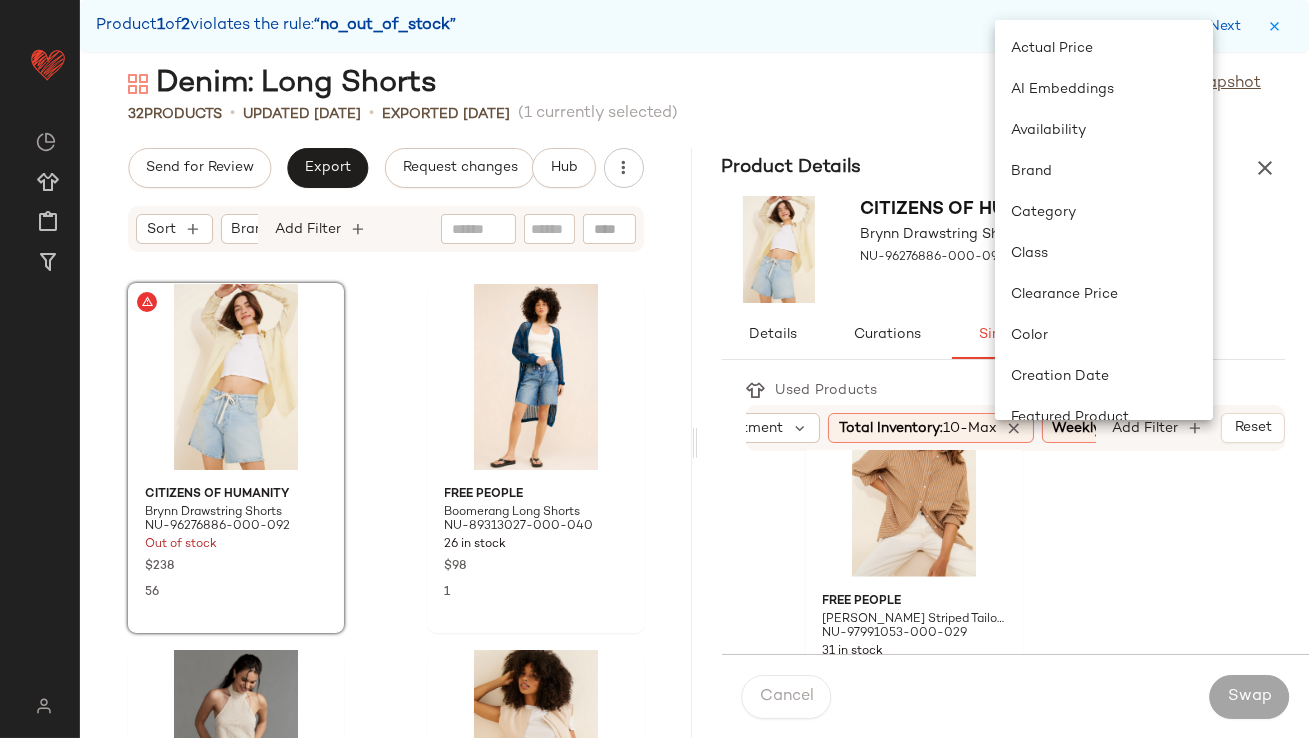 scroll, scrollTop: 0, scrollLeft: 126, axis: horizontal 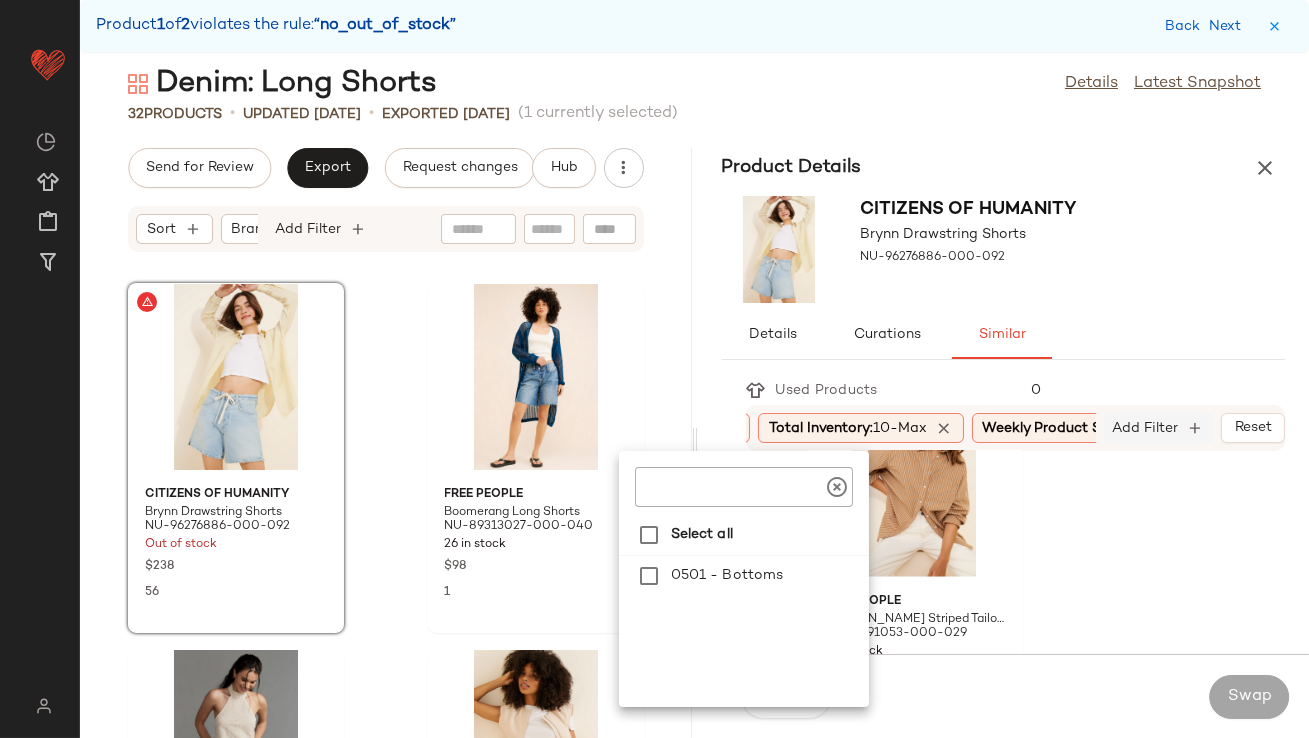 click on "Add Filter" at bounding box center (1146, 428) 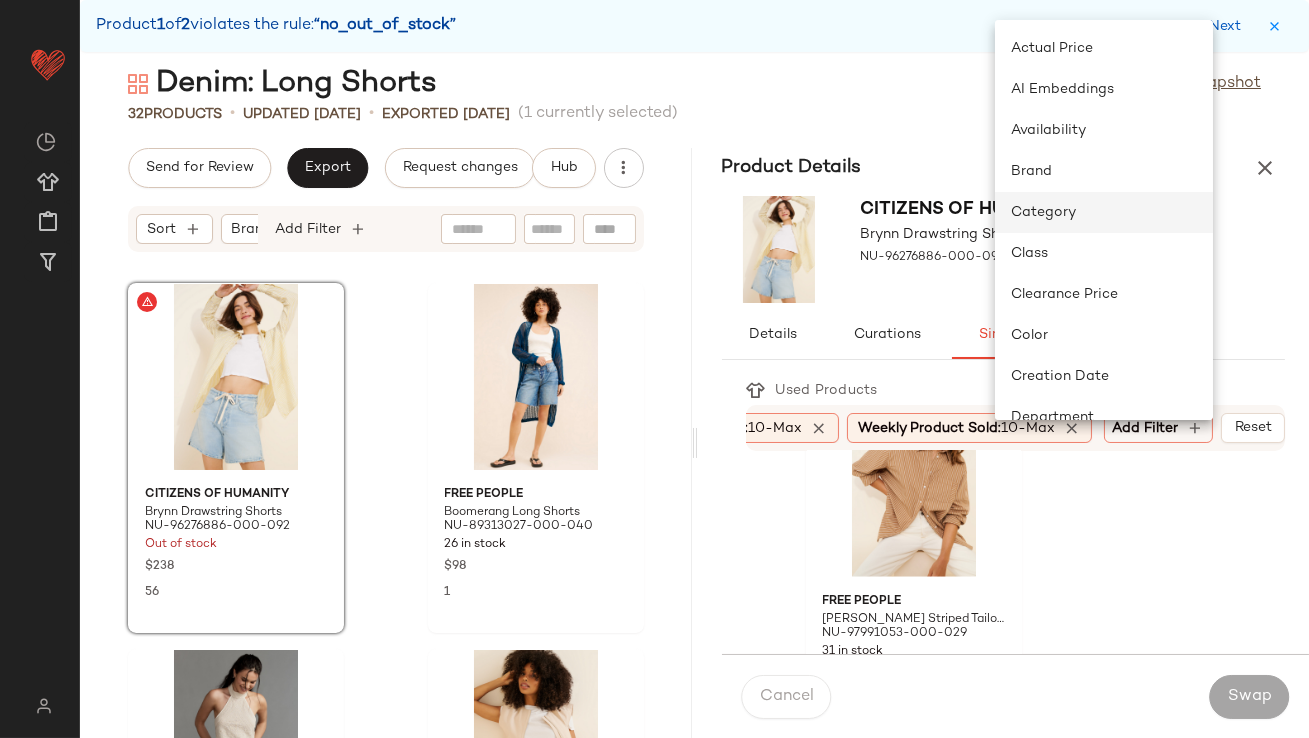 click on "Category" 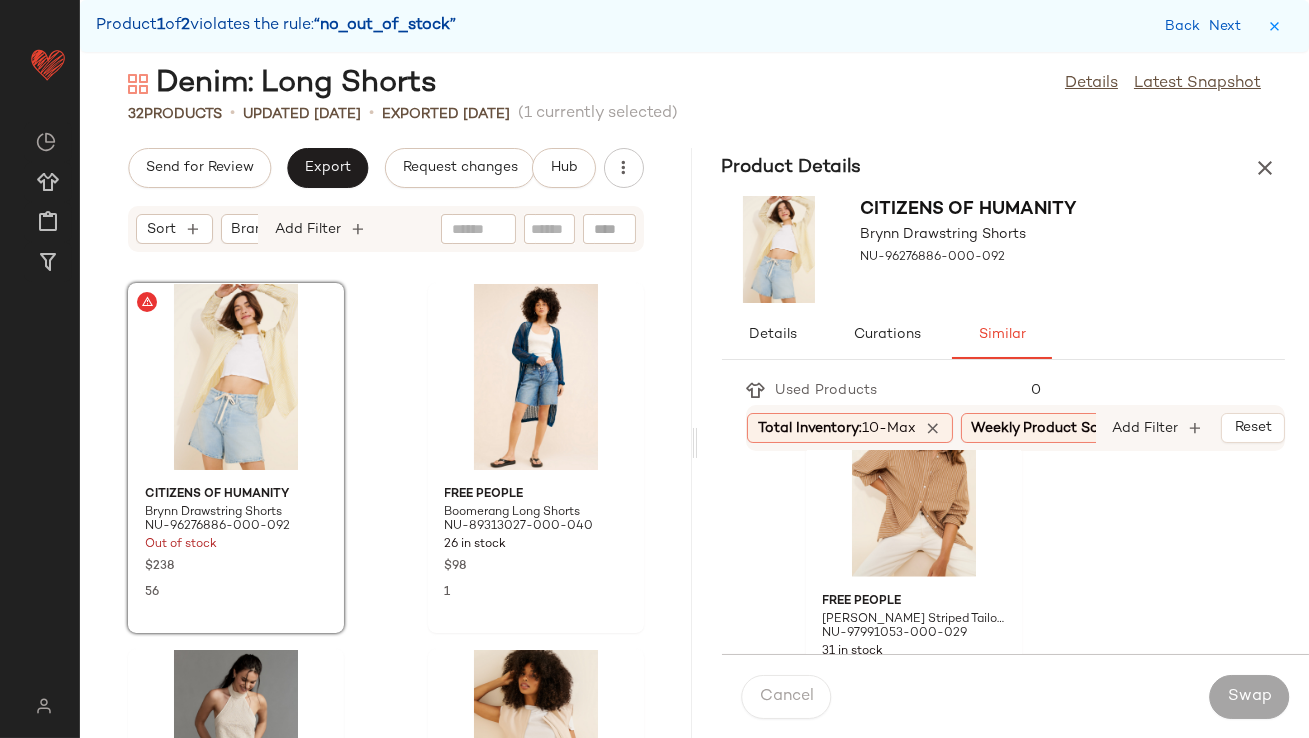 scroll, scrollTop: 0, scrollLeft: 109, axis: horizontal 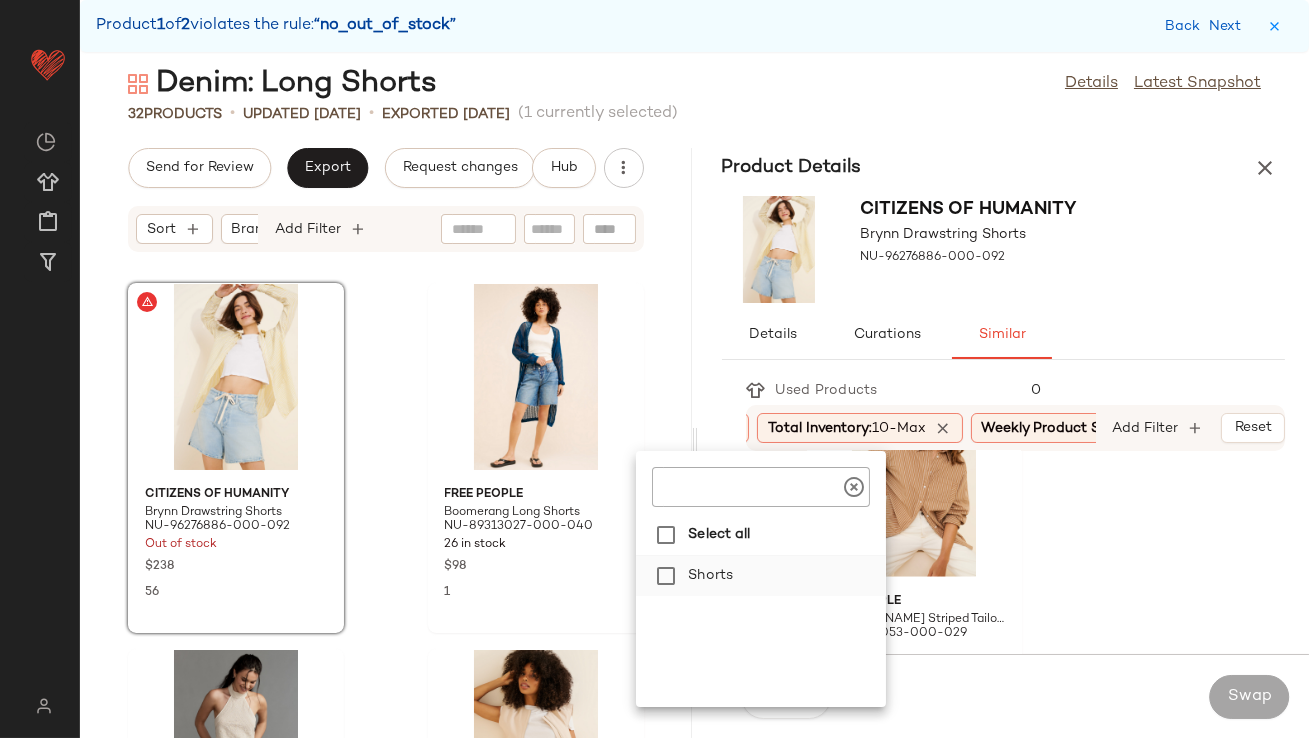 click on "Shorts" at bounding box center (783, 576) 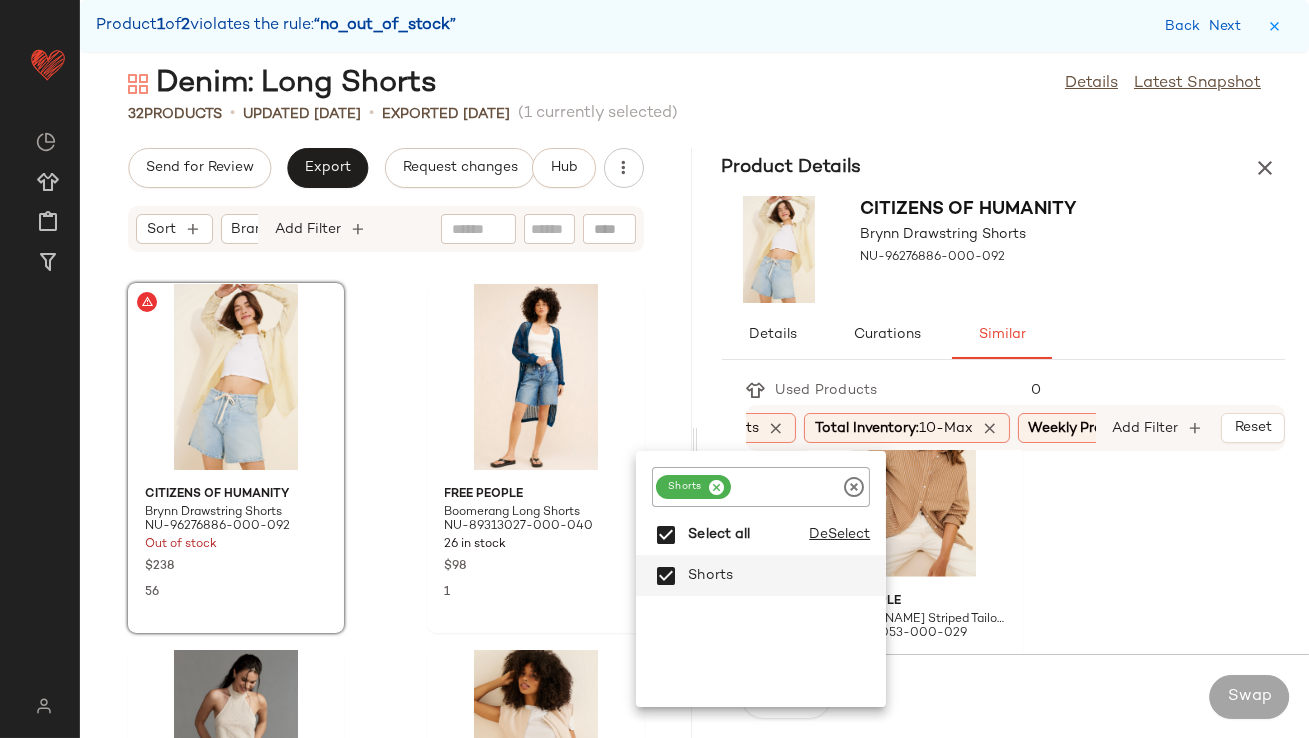 click on "Urban Outfitters Pickin’ Daisies Terry Knit Shorts NU-99460032-000-011 28 in stock $35 12 Free People High Street Trouser Shorts NU-88404348-000-010 16 in stock $78 2 AGOLDE Low Curve Corduroy Jeans NU-95803474-000-093 14 in stock $248 2 Hosbjerg Siri Straight Leg Jeans NU-97177075-000-093 56 in stock $230 2 Pilcro The Greer Regenerative Cotton Bubble-Hem Shirt NU-4110264840078-000-010 38 in stock $88 2 Universal Standard Lou High-Rise Barrel-Leg Jeans NU-4122667550003-000-091 44 in stock $138 2 Madewell Utility Back Linen Shorts NU-97703771-000-036 68 in stock $78 14 Free People Saylor Poplin Pull-On Shorts NU-97344485-000-010 38 in stock $58 10 Damson Madder Shell Pull-On Shorts NU-96850086-000-066 76 in stock $85 2 Corey Lynn Calter Pintstripe Beachy Bermuda Shorts NU-101058311-000-049 145 in stock $130 44 Free People Kalli Board Shorts NU-98197684-000-049 38 in stock $68 13 Free People Sabine Striped Tailored Shirt NU-97991053-000-029 31 in stock $128 9 Palomiino Lilly Two-Tone Shirt NU-89228084-000-072" 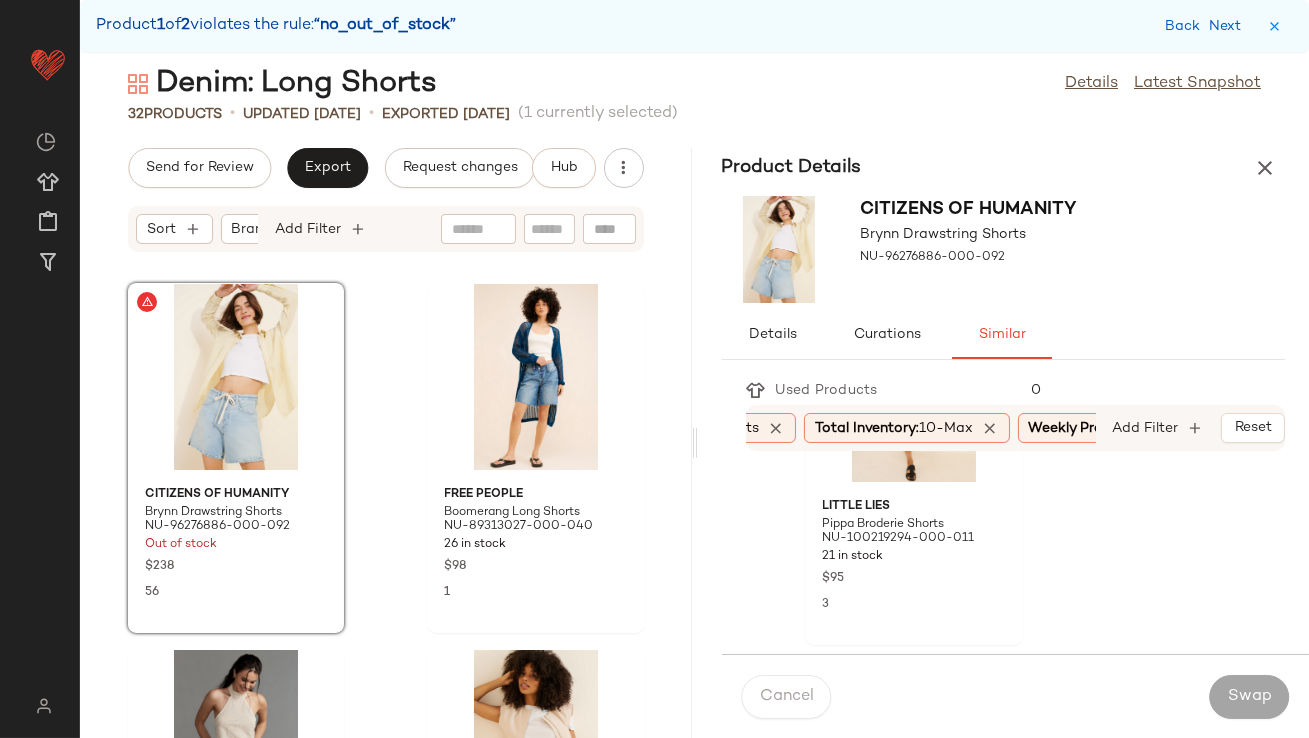 scroll, scrollTop: 7903, scrollLeft: 0, axis: vertical 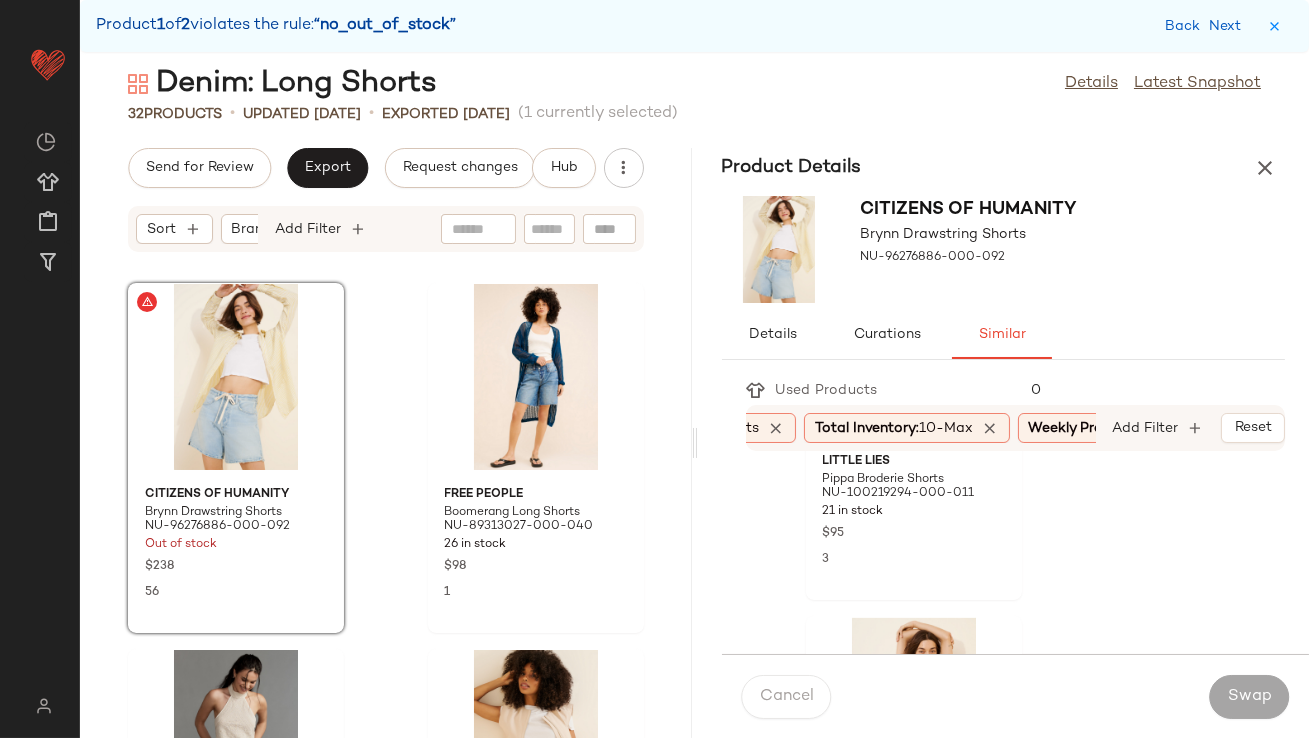 click at bounding box center [1265, 168] 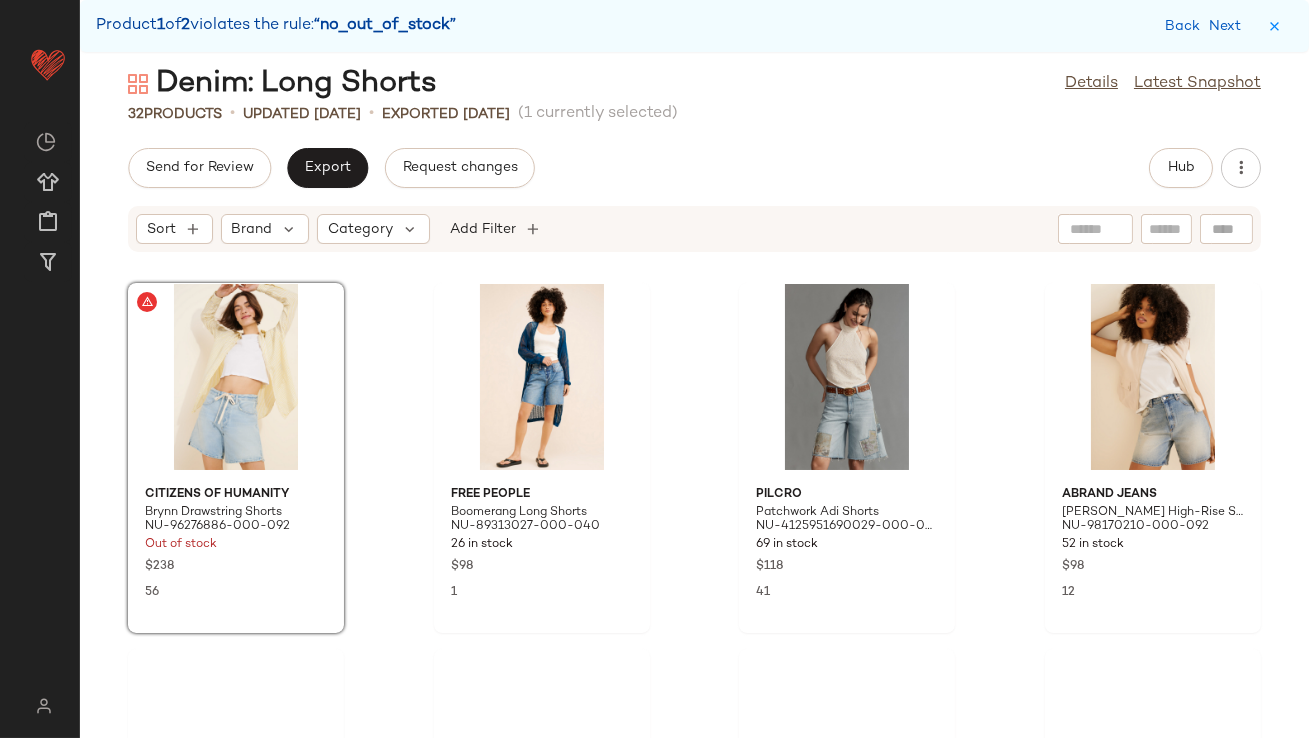 scroll, scrollTop: 0, scrollLeft: 0, axis: both 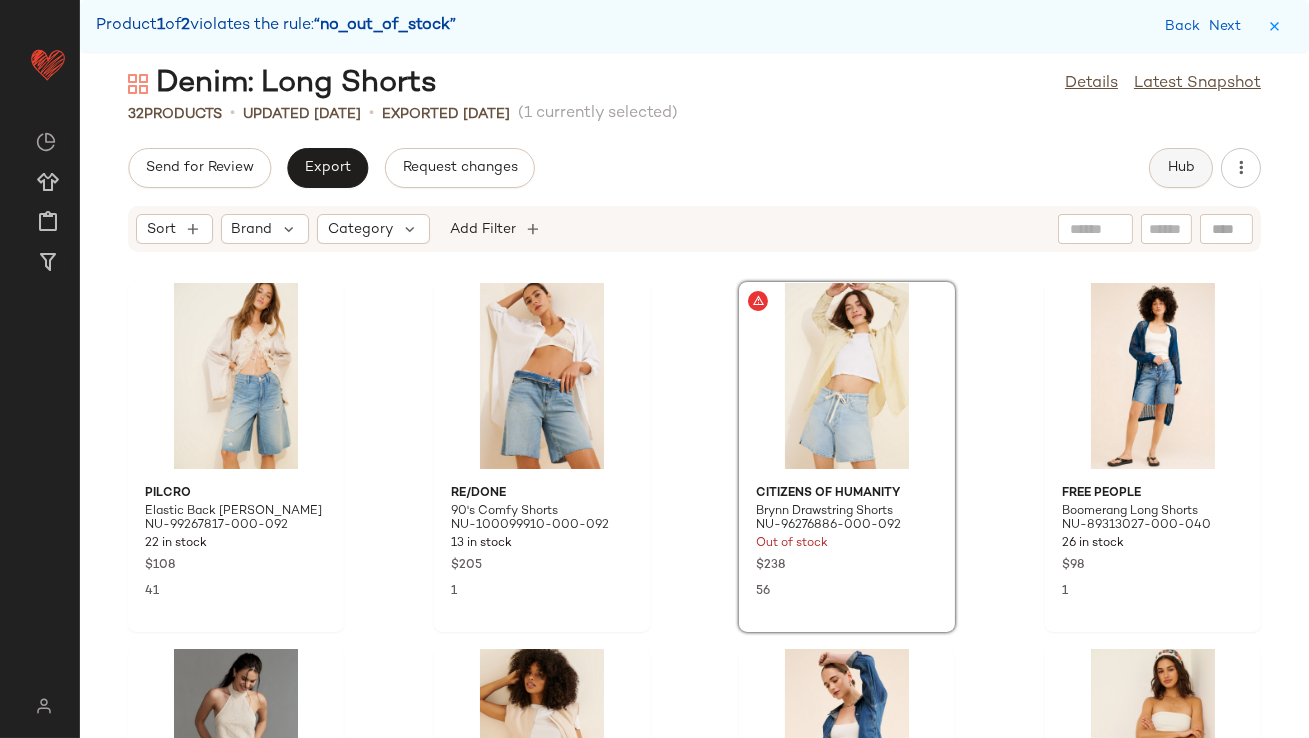 click on "Hub" 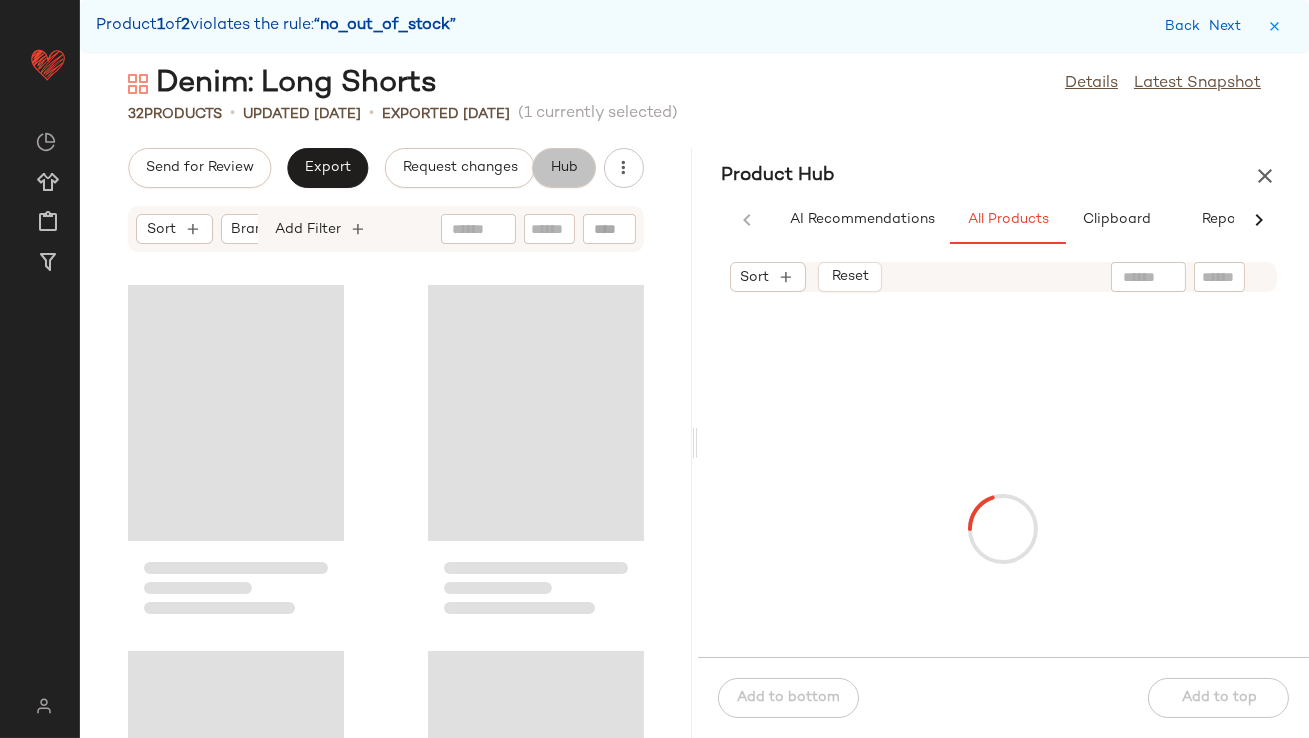 scroll, scrollTop: 0, scrollLeft: 48, axis: horizontal 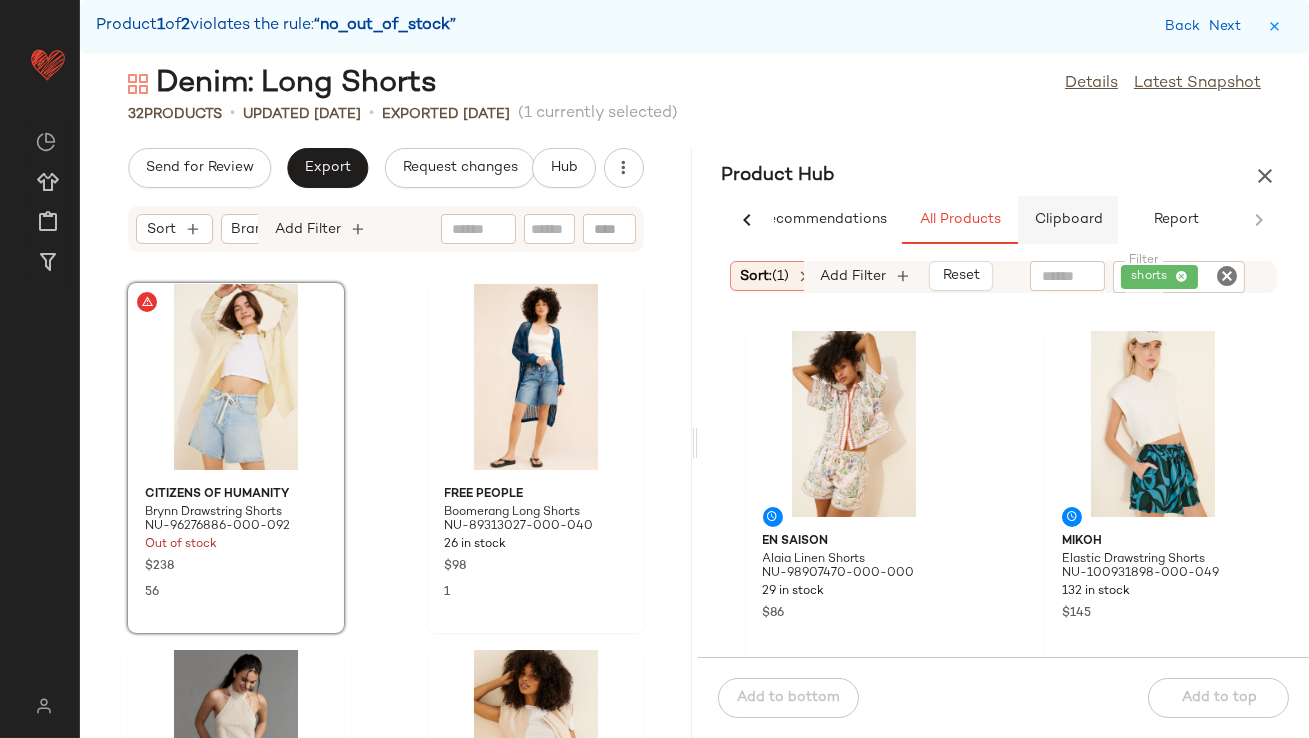 click on "Clipboard" at bounding box center (1068, 220) 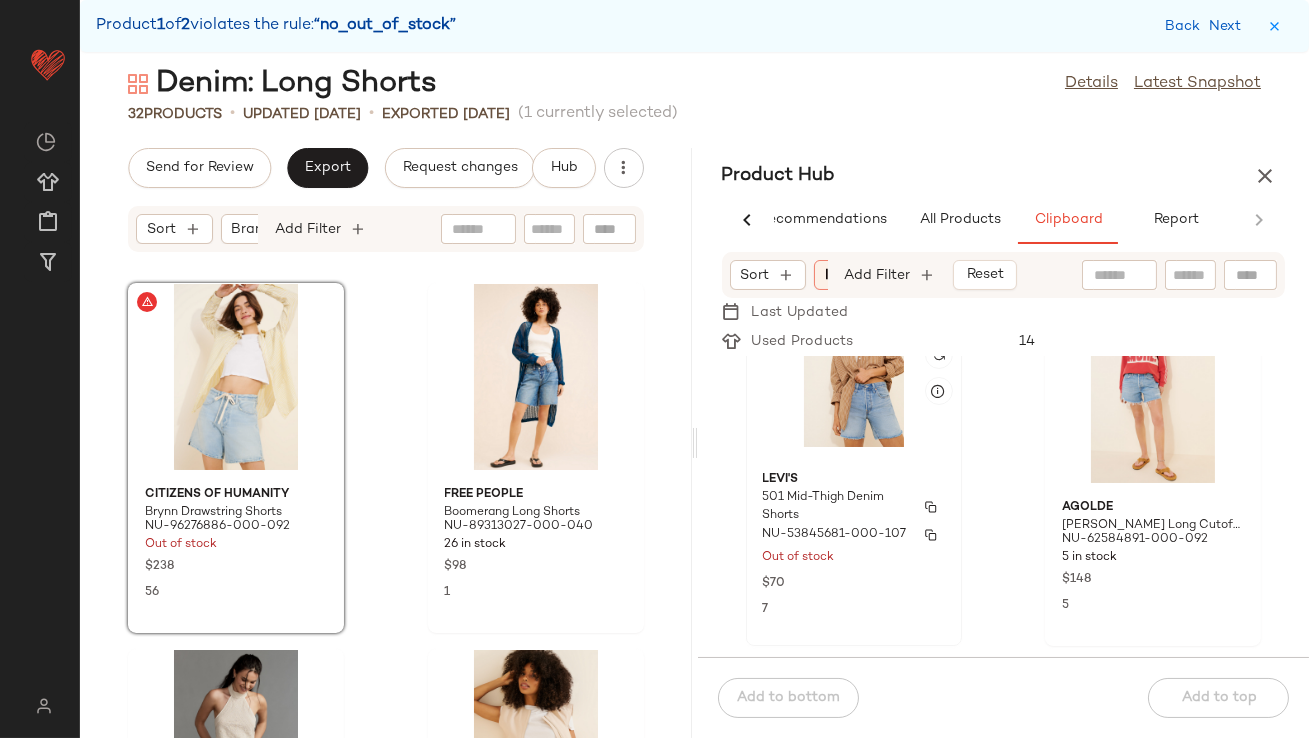 scroll, scrollTop: 0, scrollLeft: 0, axis: both 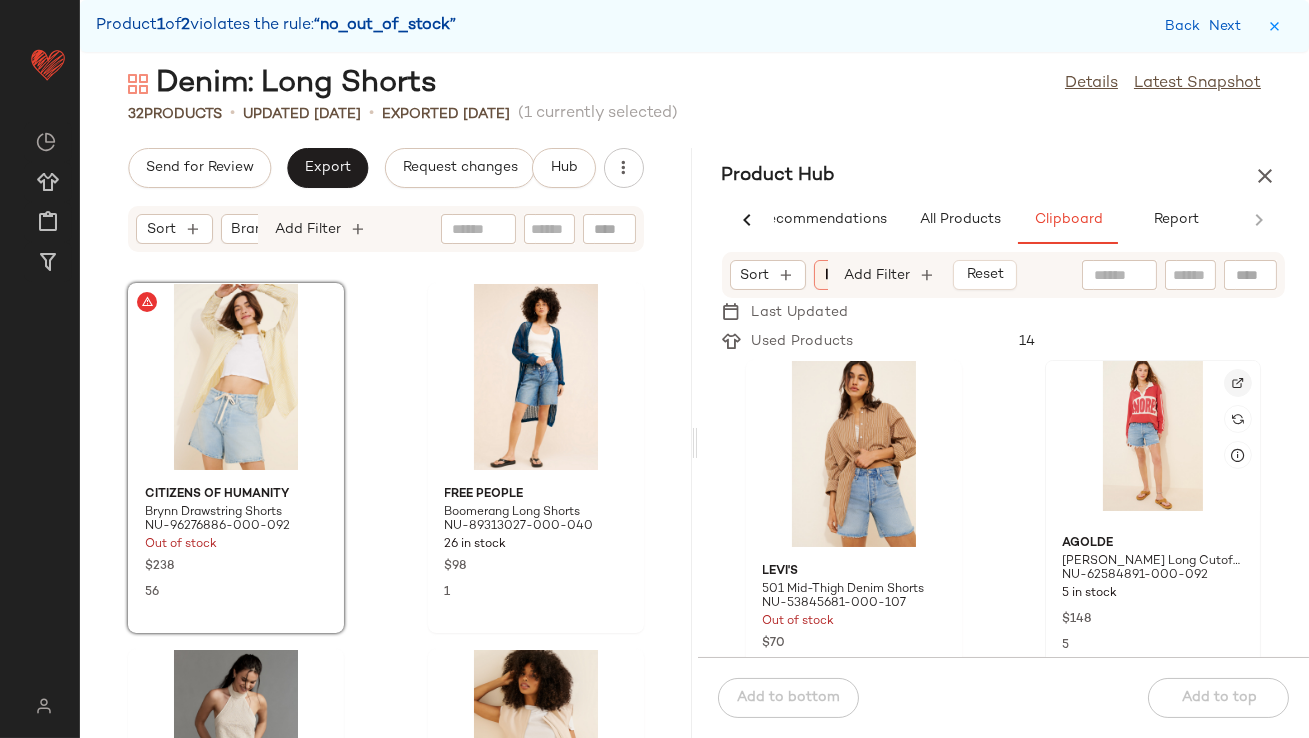 click 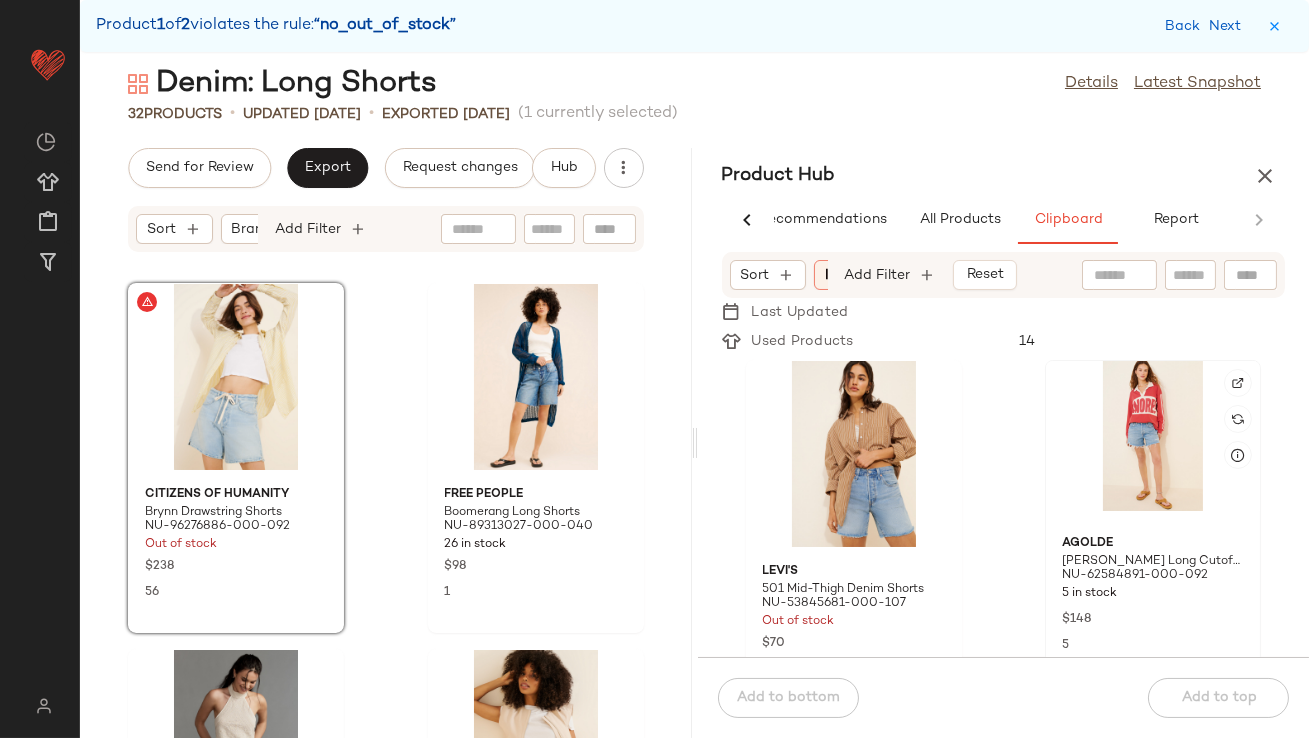 click 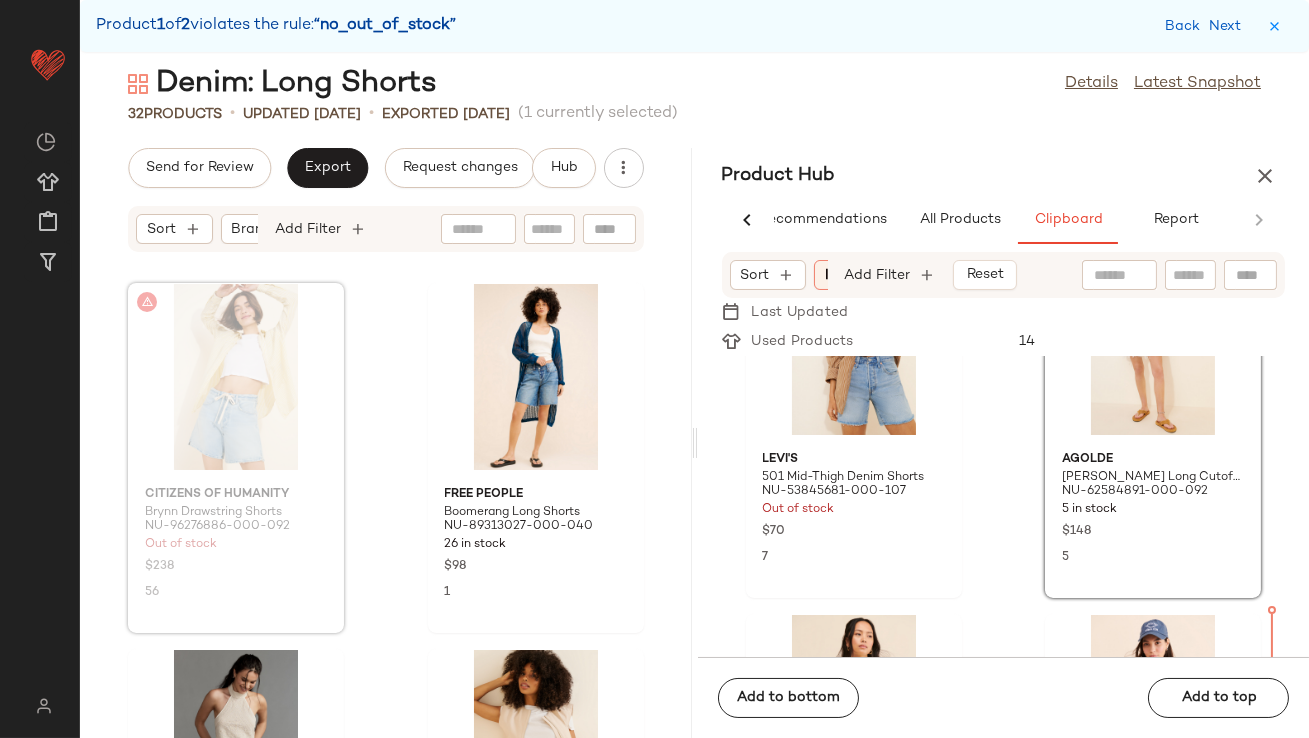 scroll, scrollTop: 220, scrollLeft: 0, axis: vertical 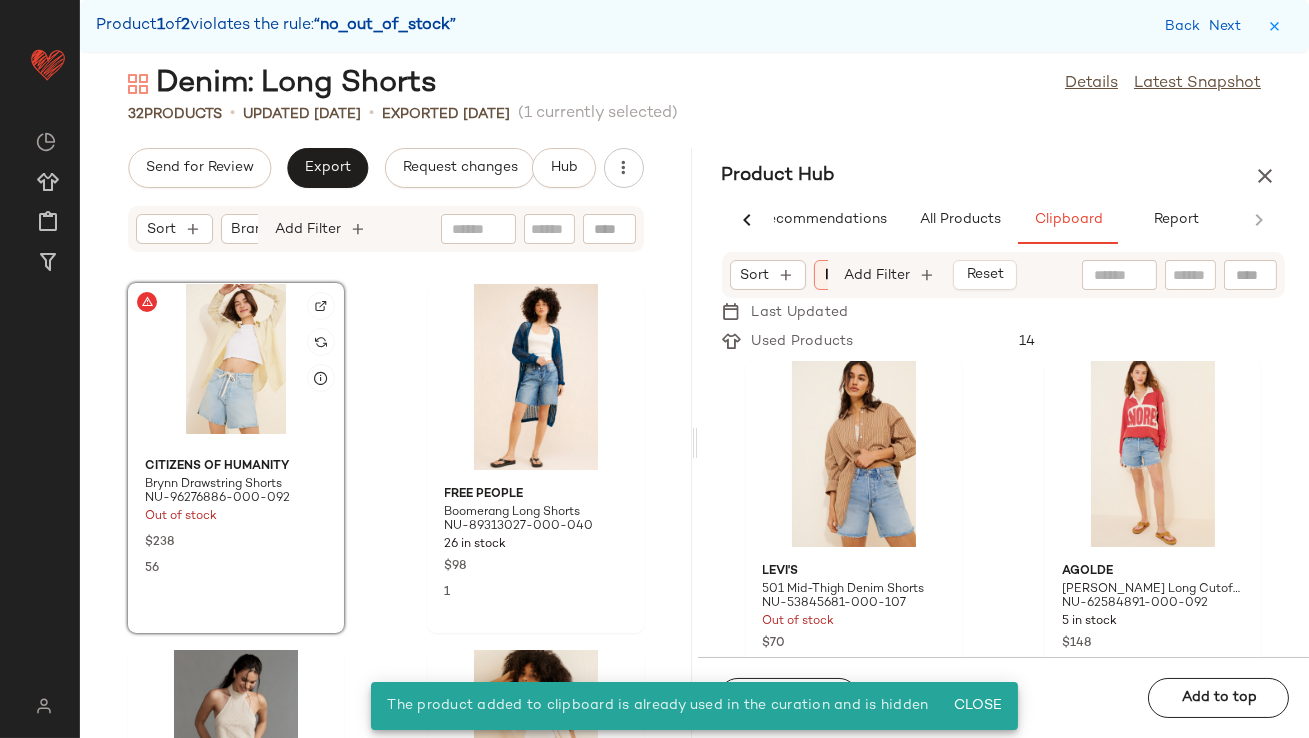 click 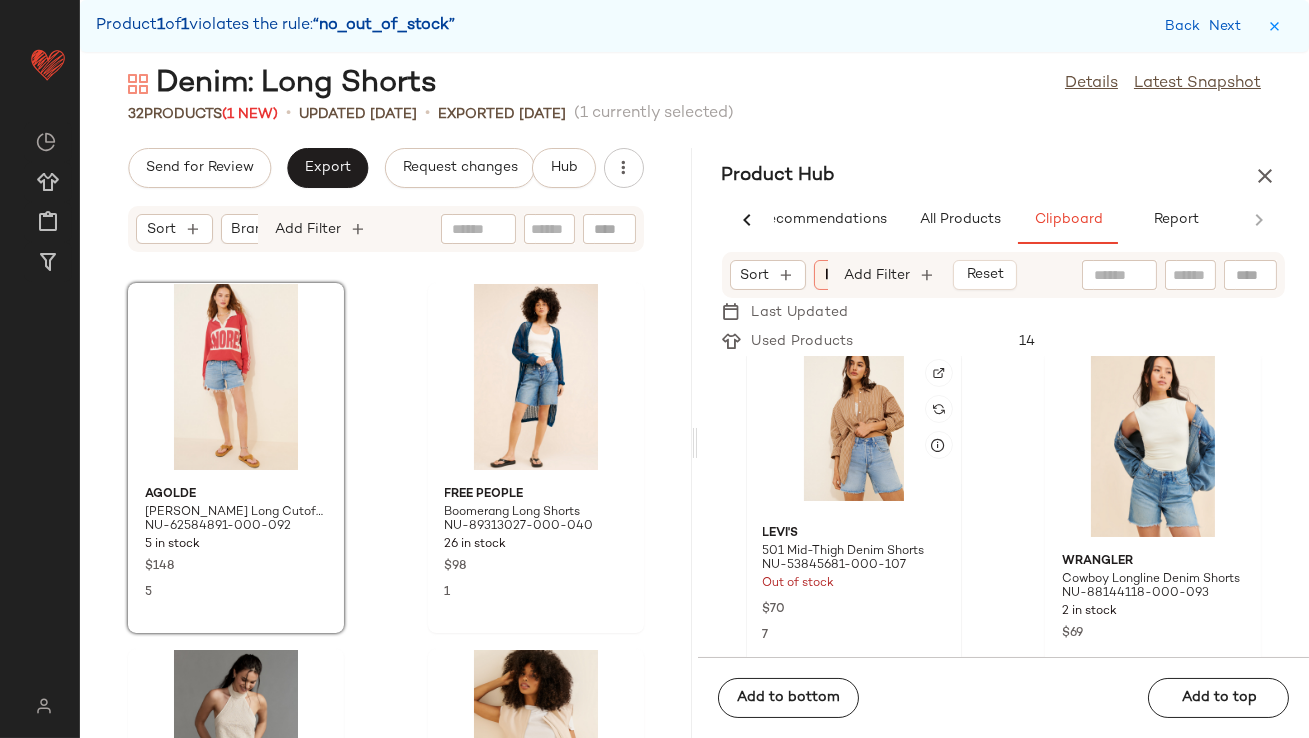 scroll, scrollTop: 11, scrollLeft: 0, axis: vertical 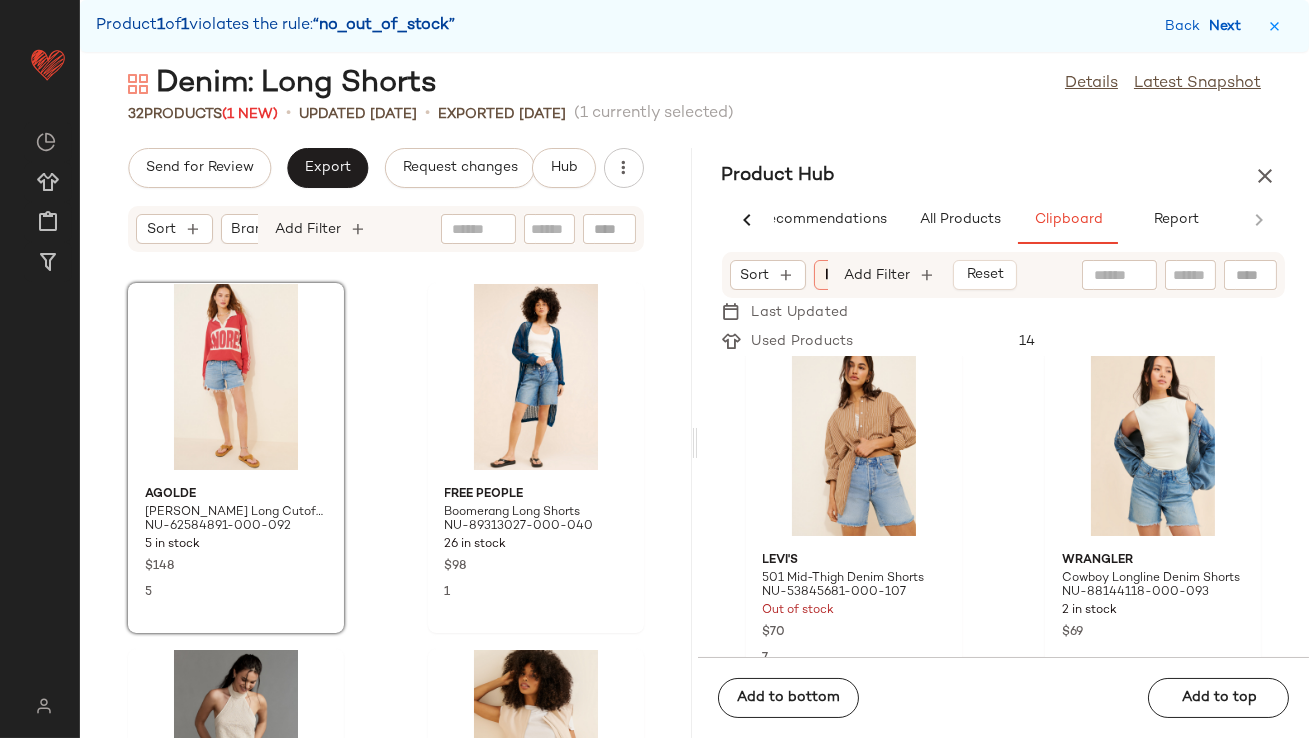 click on "Next" at bounding box center (1229, 26) 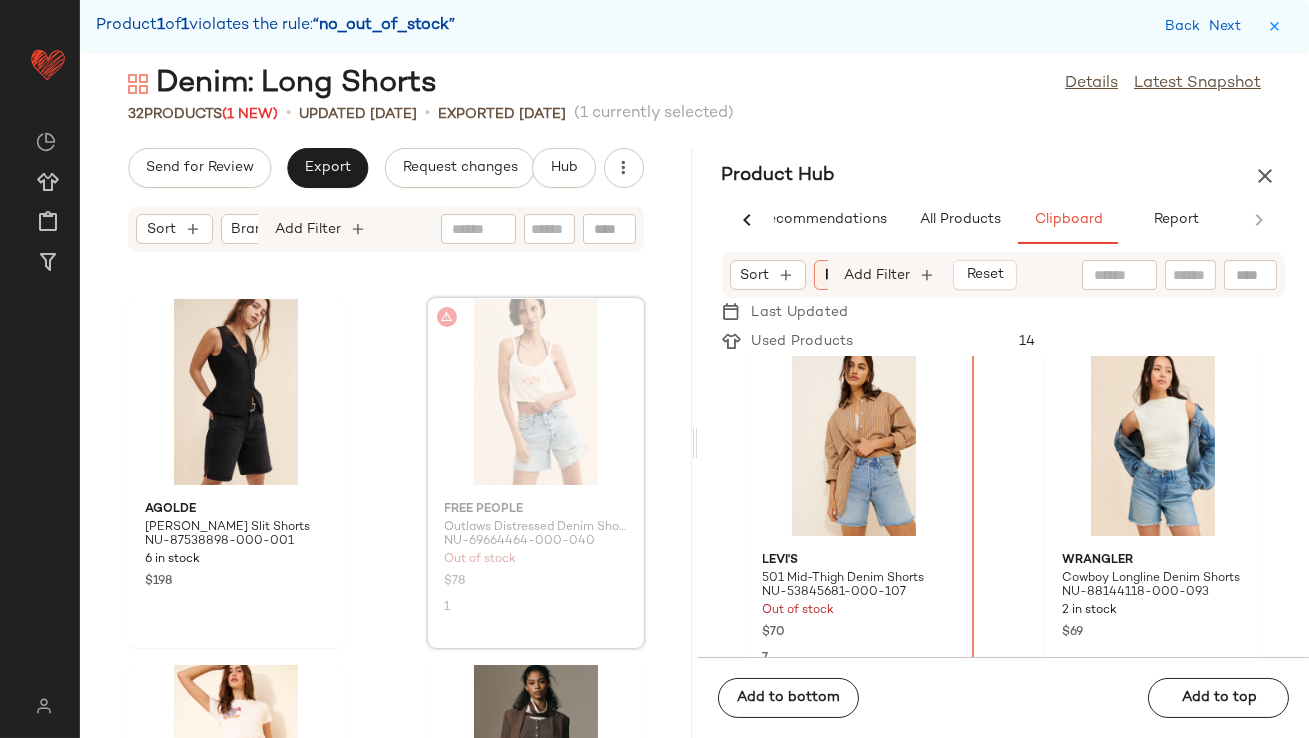 scroll, scrollTop: 0, scrollLeft: 0, axis: both 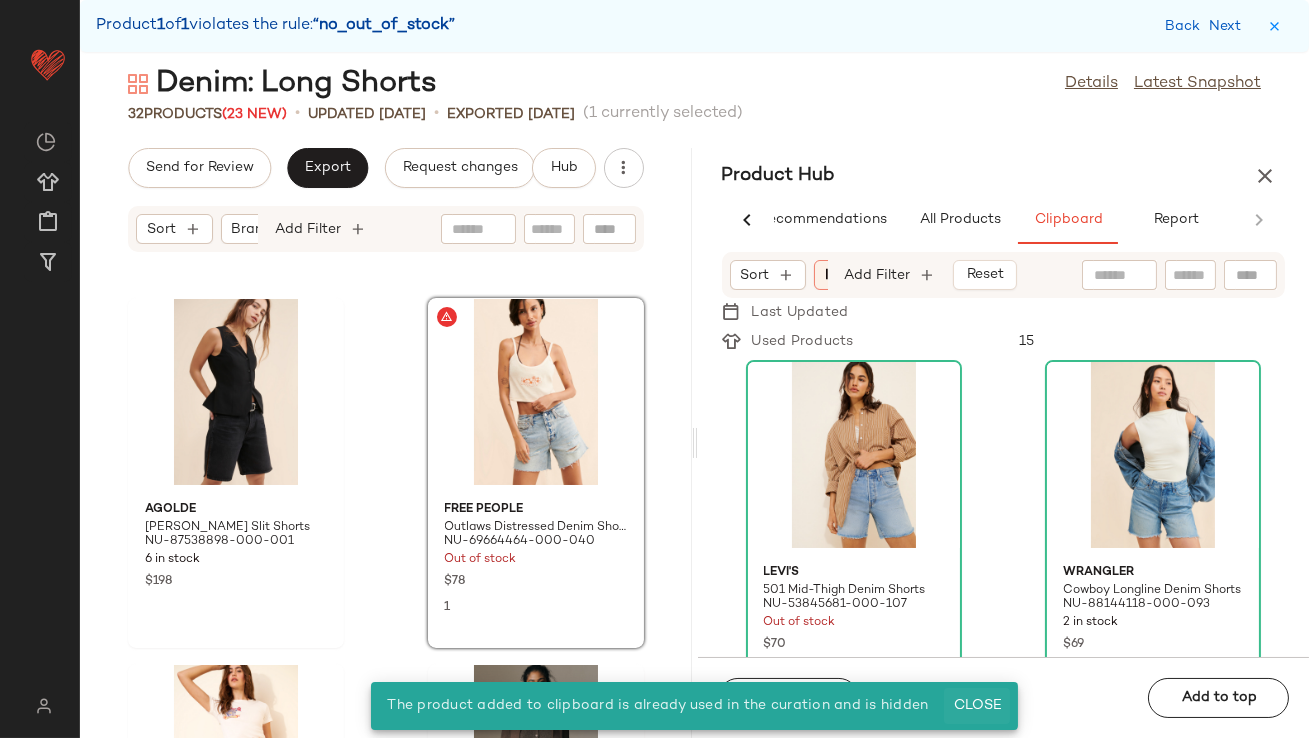 click on "Close" 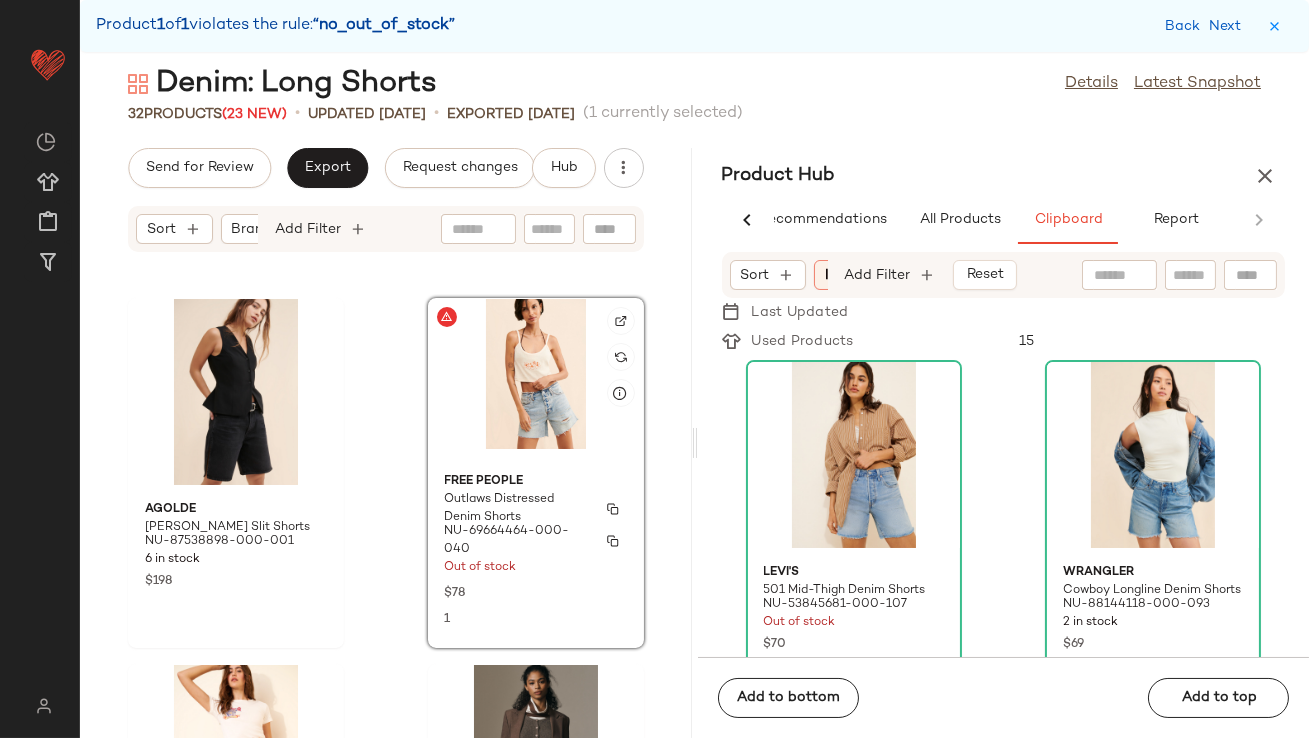 click 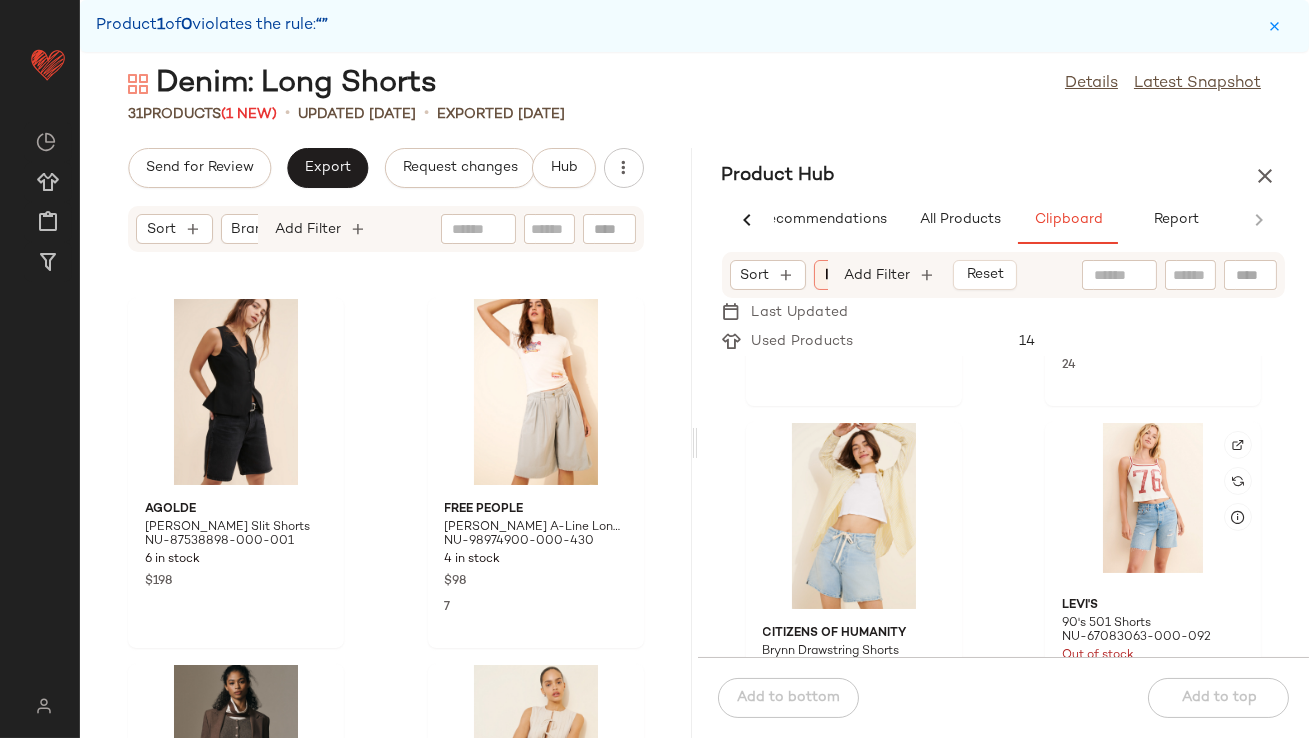 scroll, scrollTop: 773, scrollLeft: 0, axis: vertical 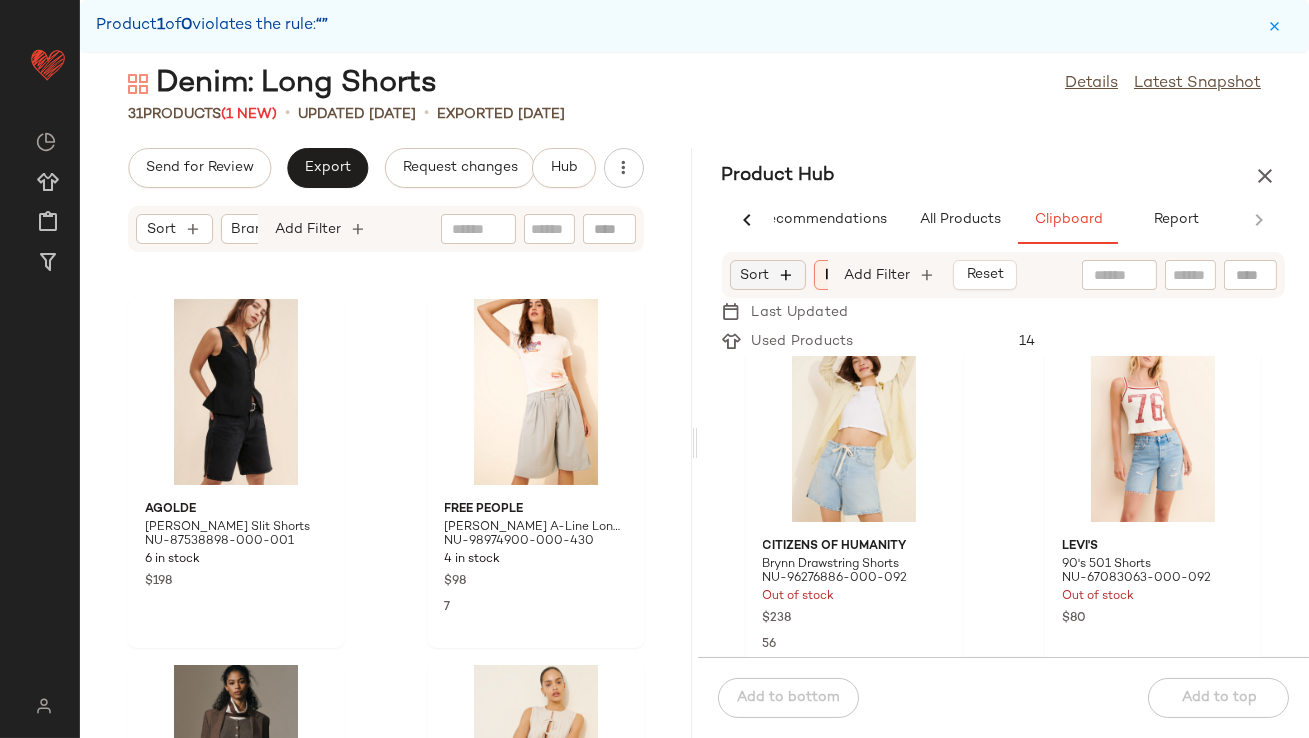 click at bounding box center [787, 275] 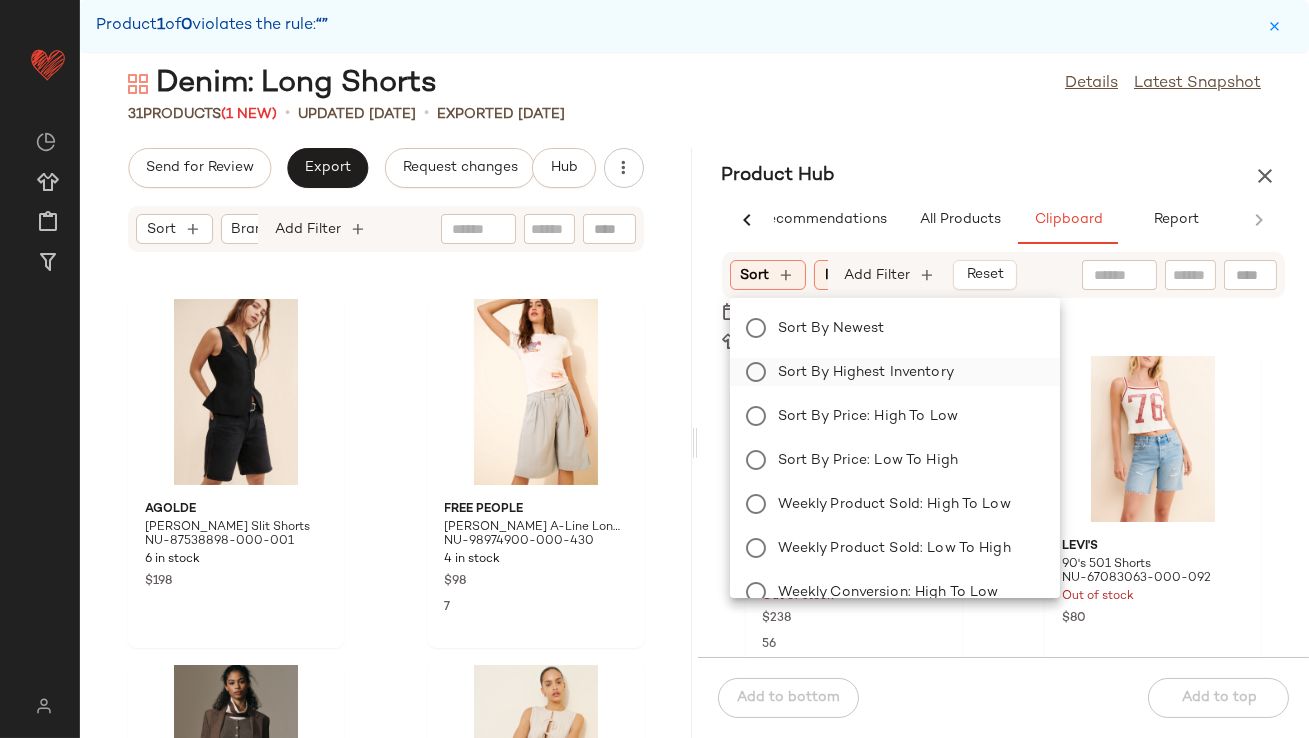 click on "Sort by Highest Inventory" 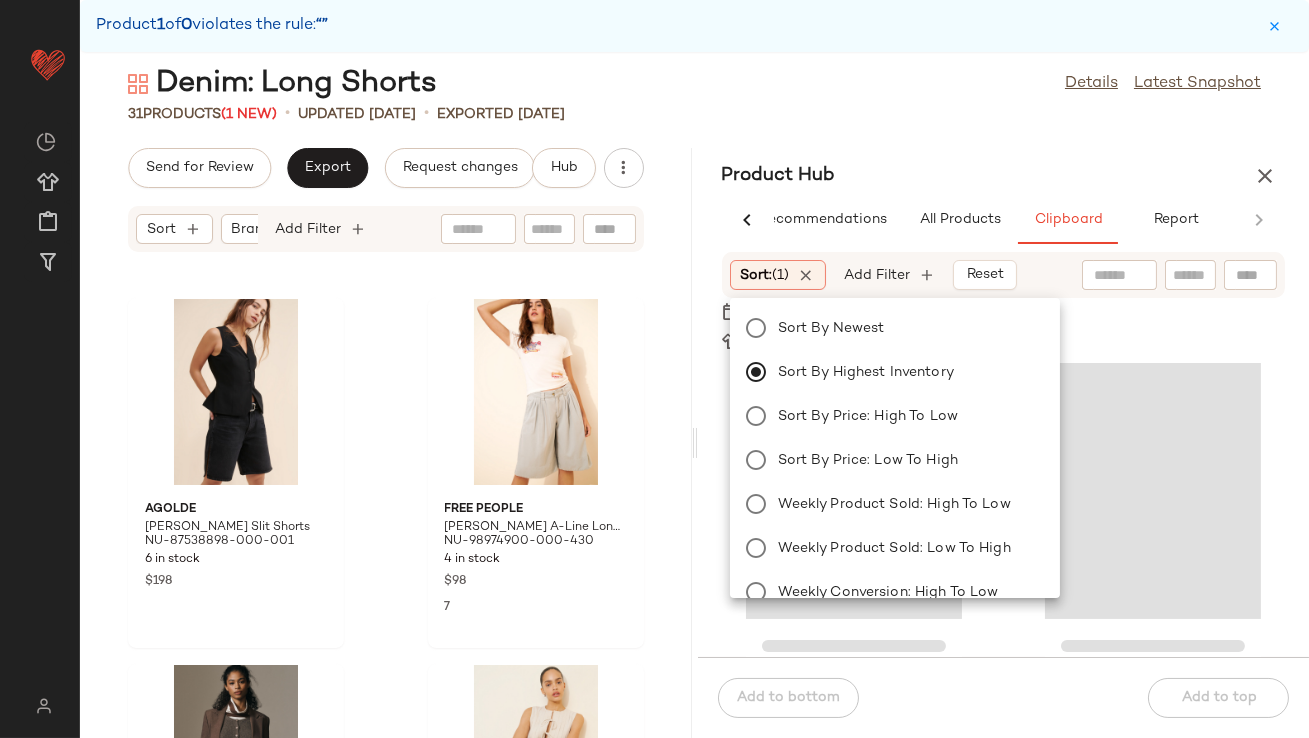scroll, scrollTop: 2561, scrollLeft: 0, axis: vertical 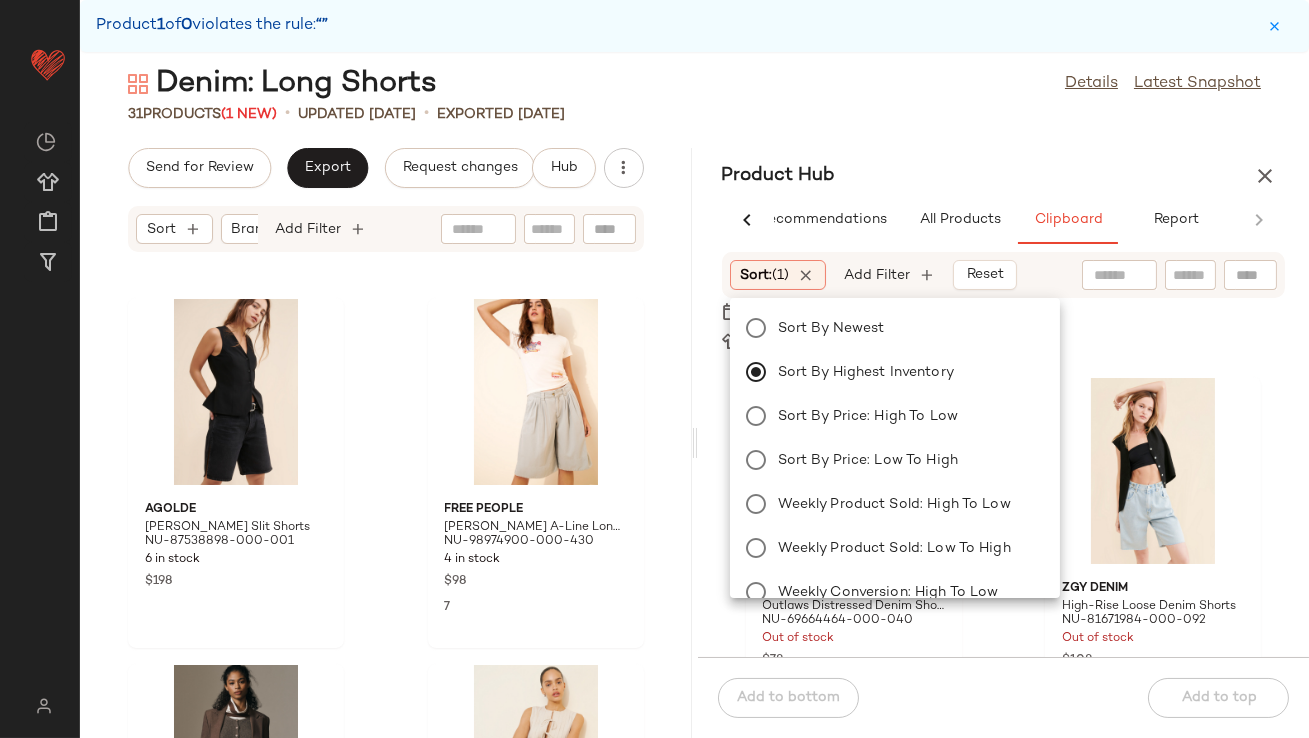 click on "Used Products  14" at bounding box center [1004, 341] 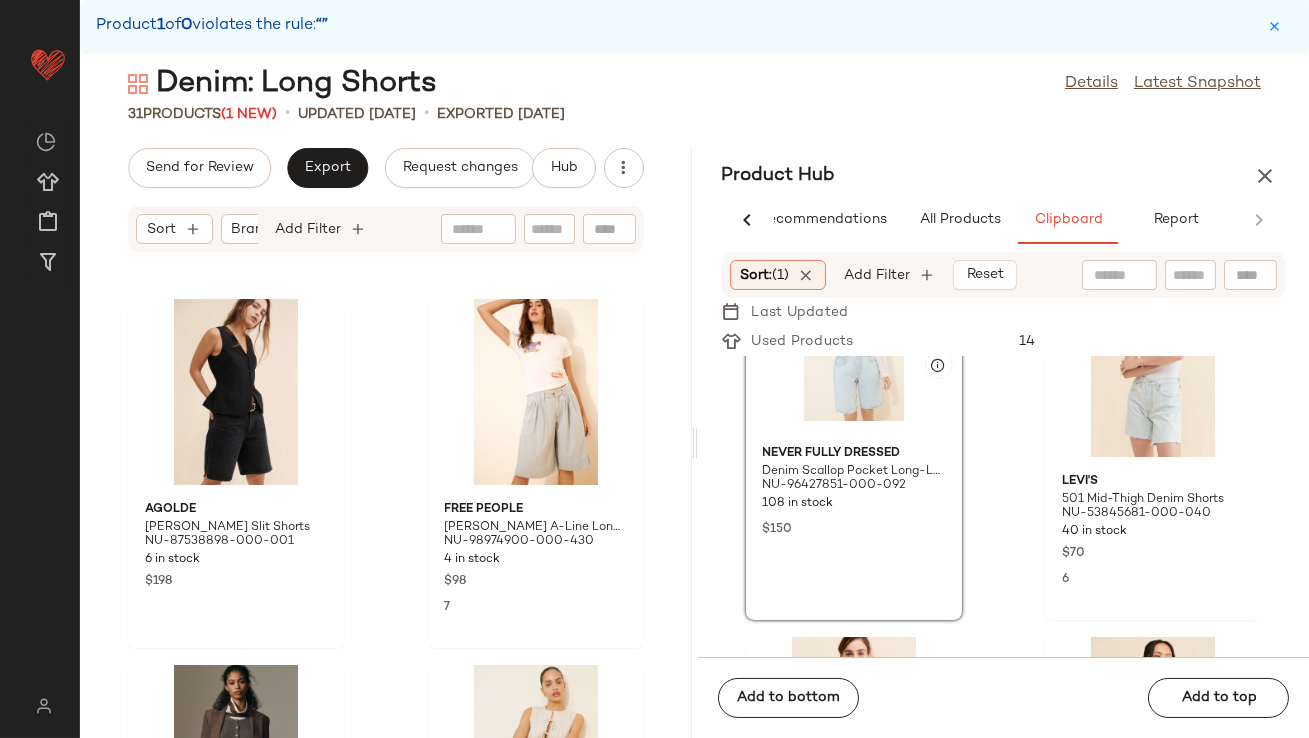 scroll, scrollTop: 90, scrollLeft: 0, axis: vertical 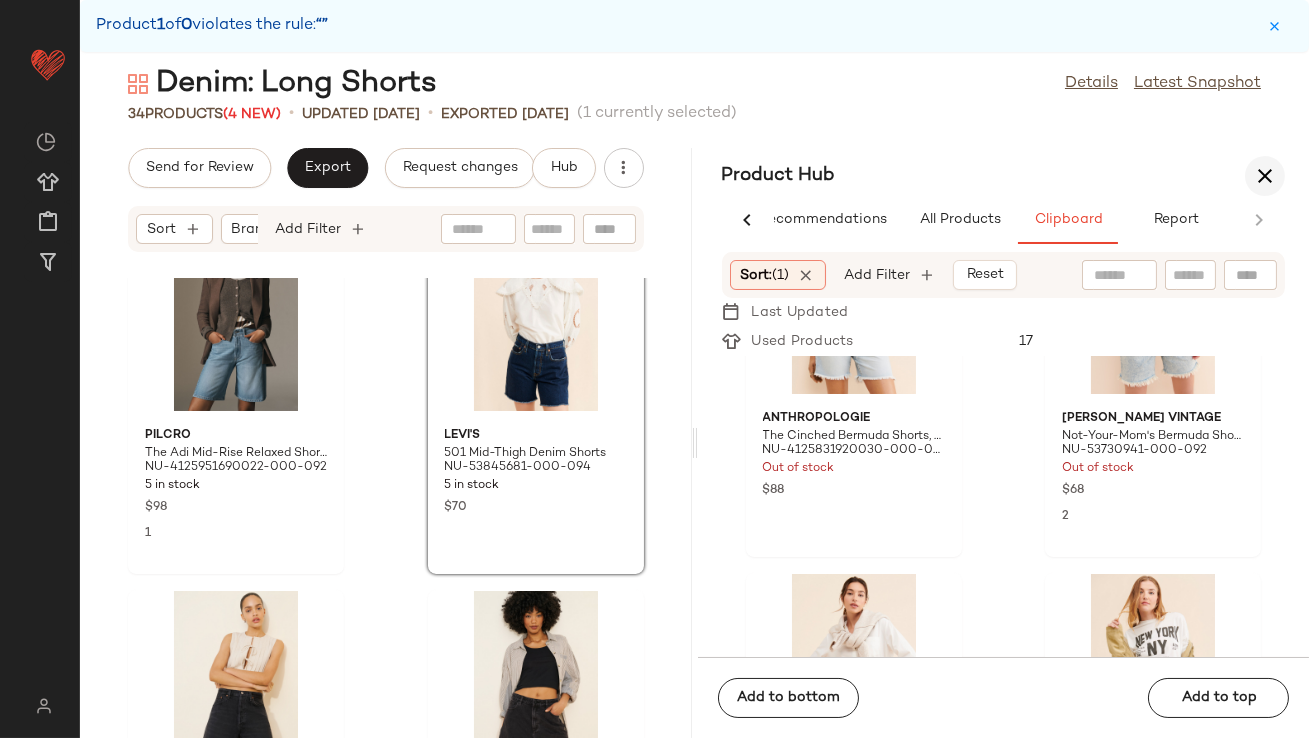 click at bounding box center (1265, 176) 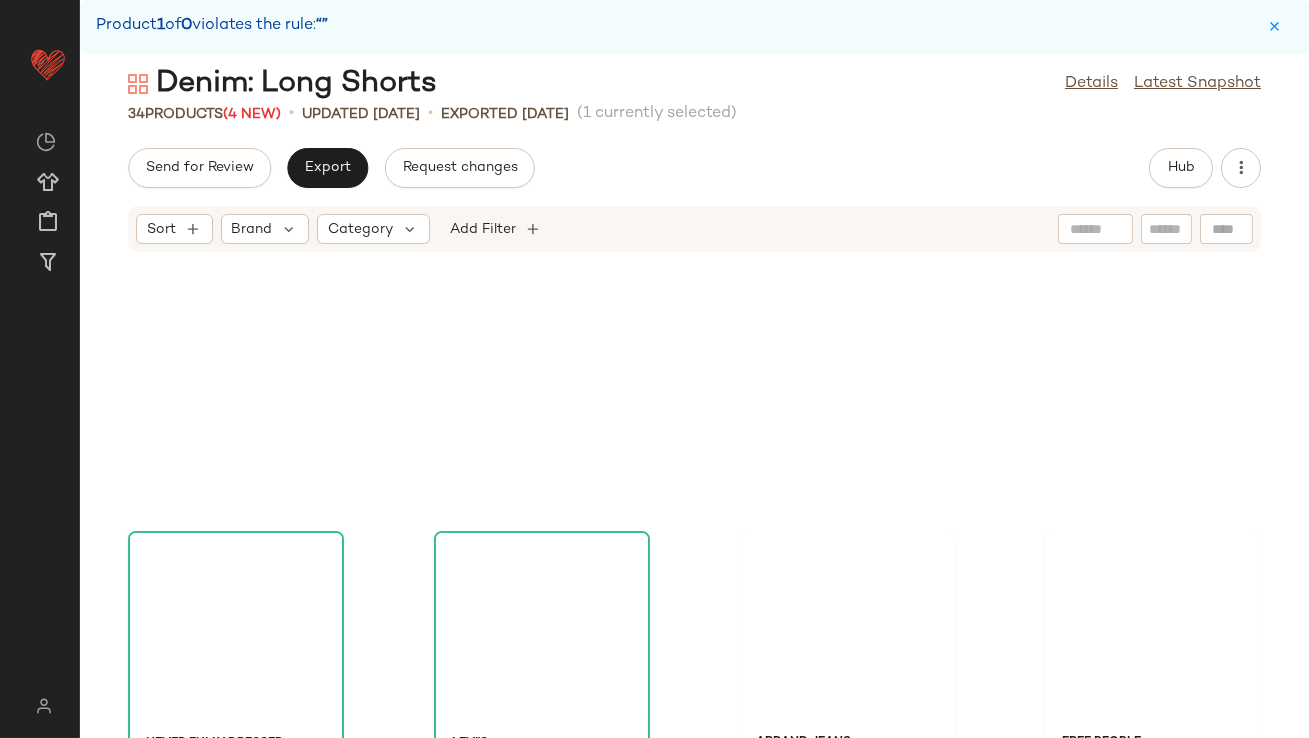 scroll, scrollTop: 0, scrollLeft: 0, axis: both 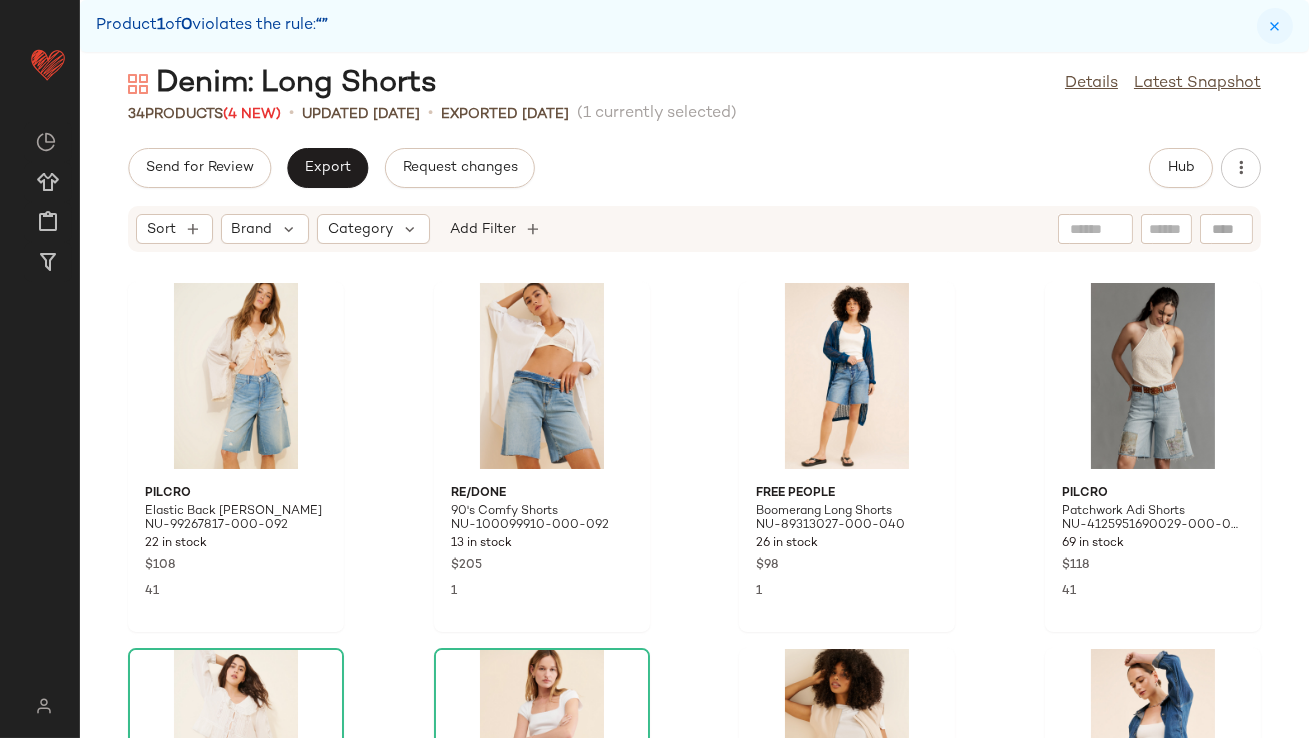 click at bounding box center [1275, 26] 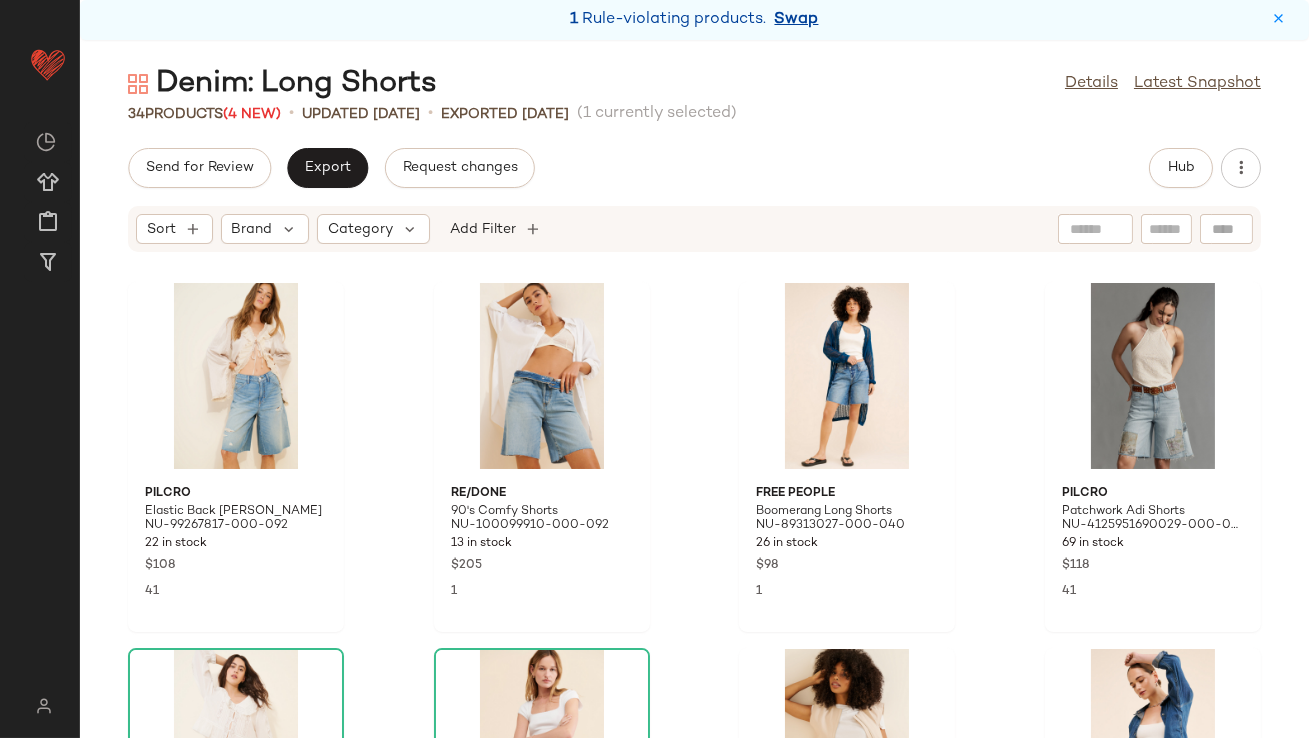click on "Swap" at bounding box center [797, 20] 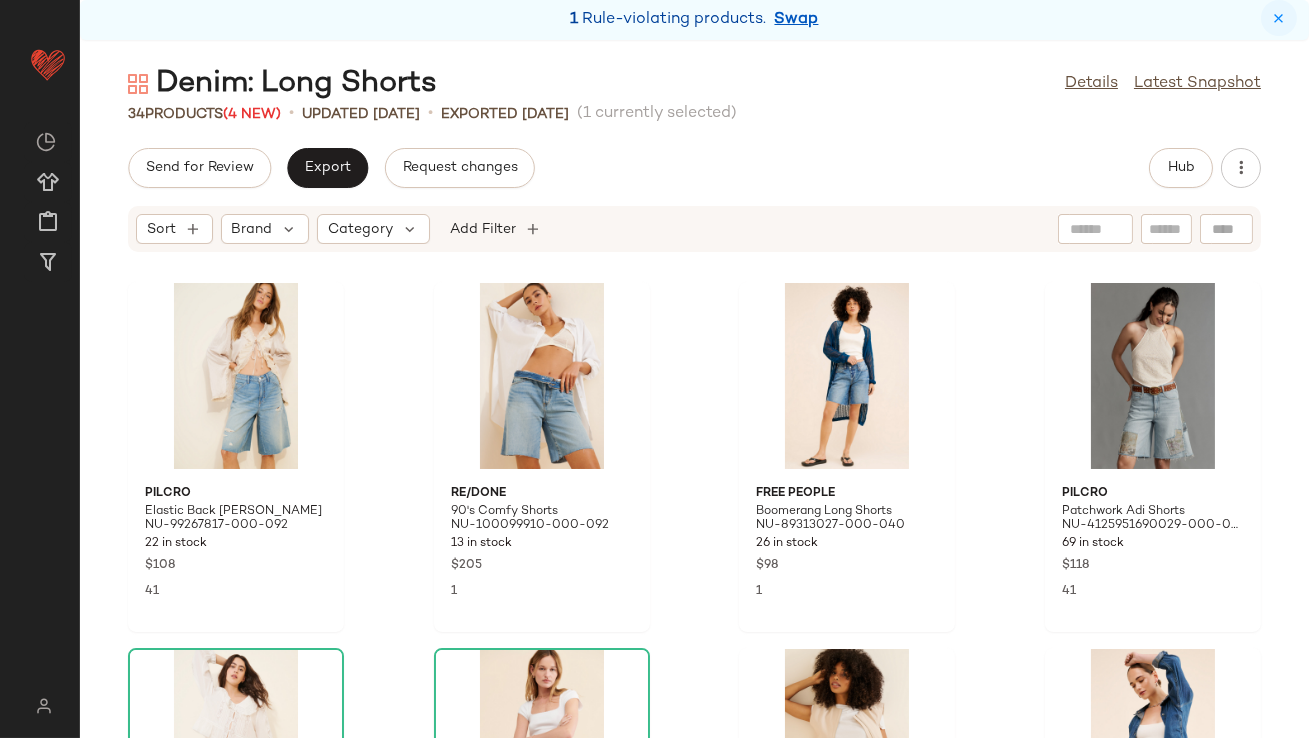 click at bounding box center [1279, 18] 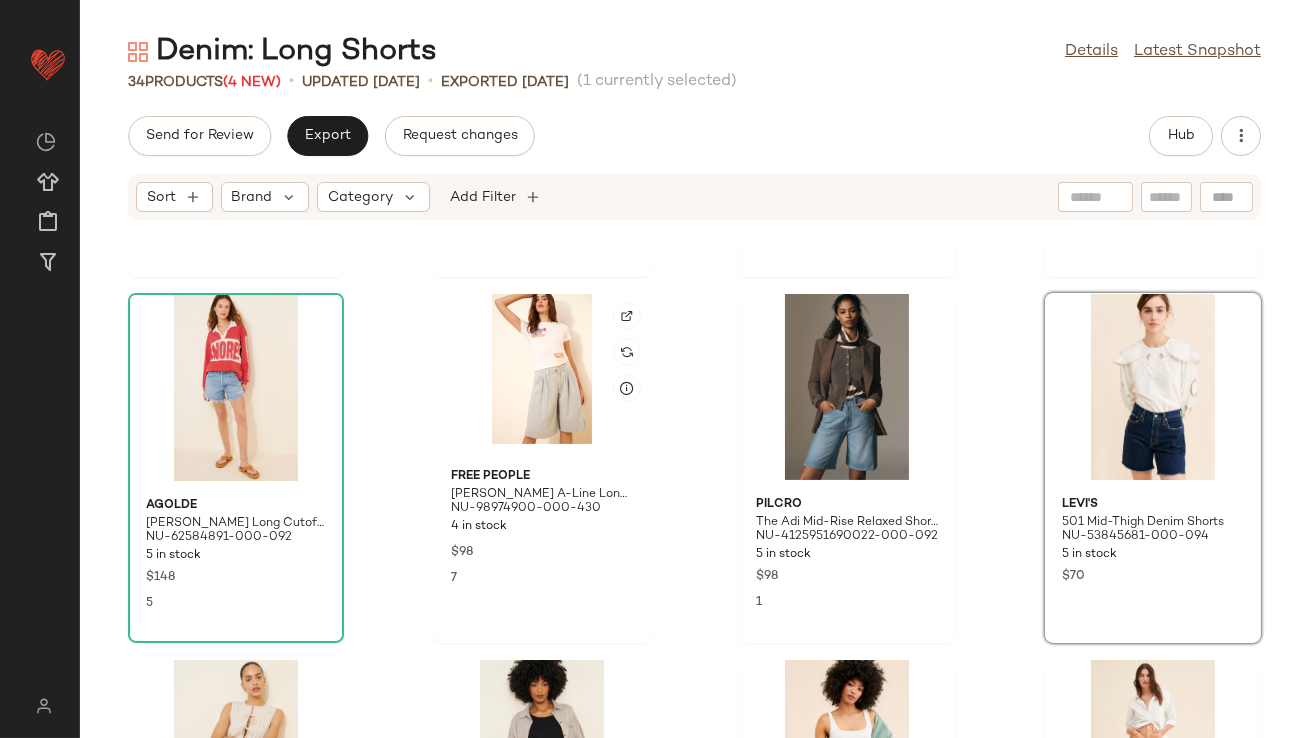 scroll, scrollTop: 1344, scrollLeft: 0, axis: vertical 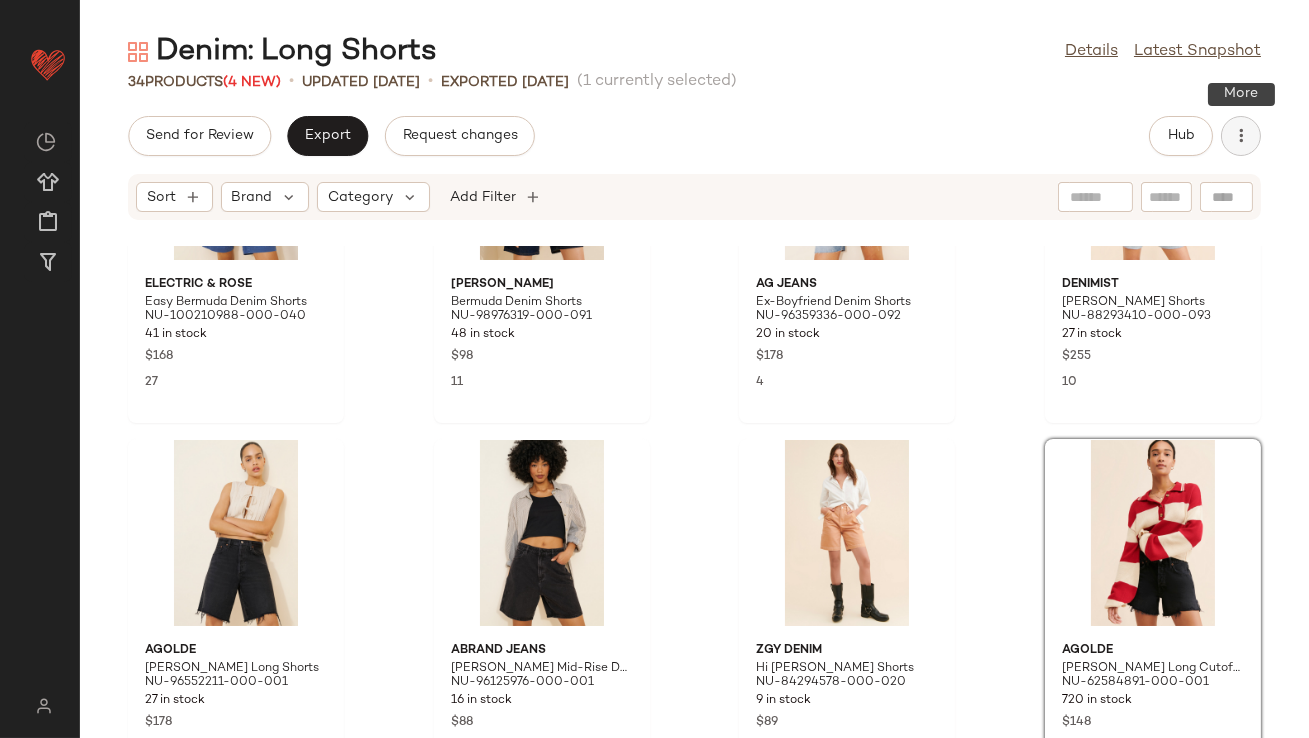 click 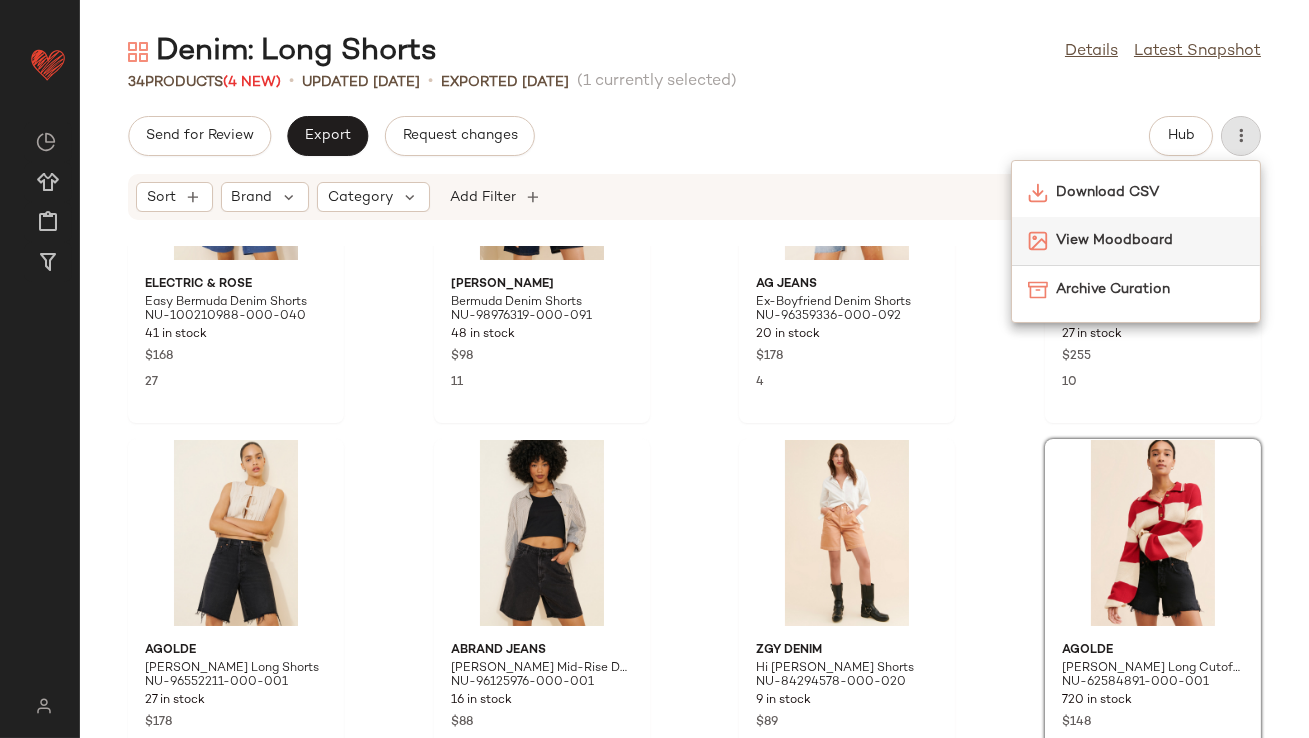 click on "View Moodboard" at bounding box center [1150, 240] 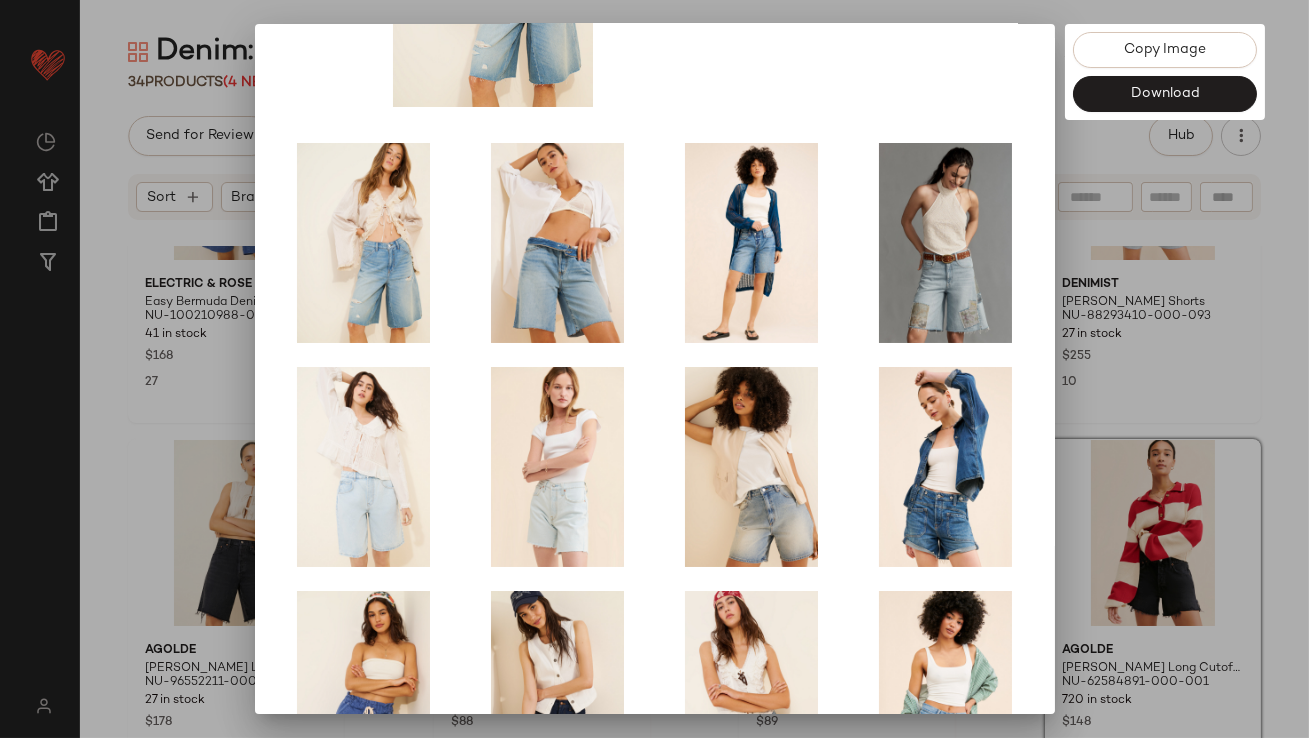 scroll, scrollTop: 341, scrollLeft: 0, axis: vertical 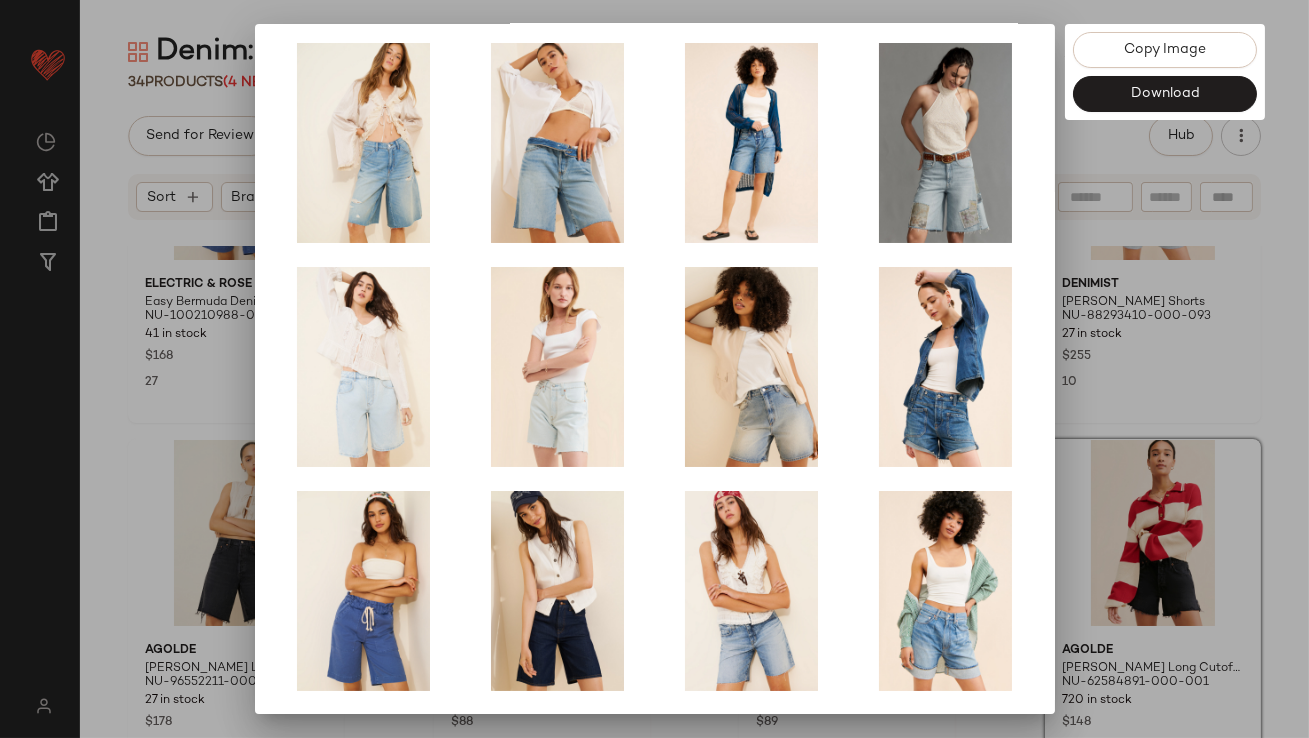 click at bounding box center [654, 369] 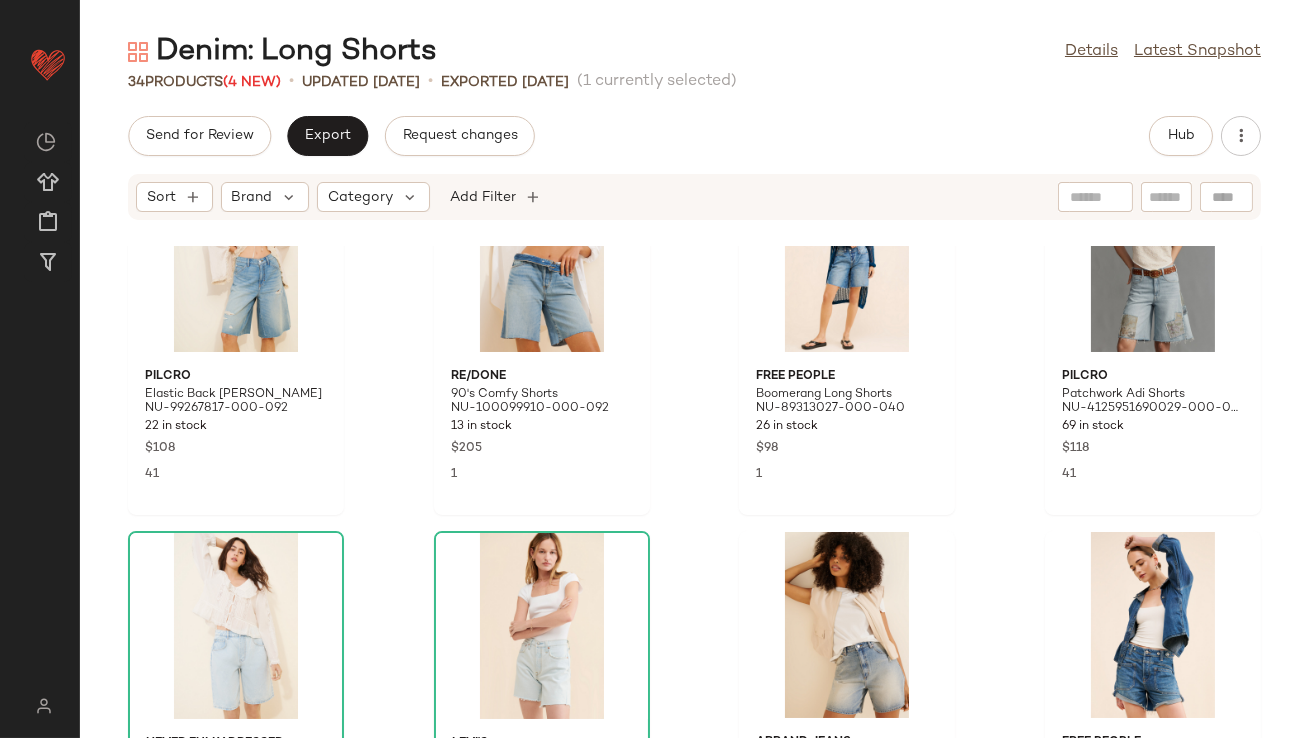 scroll, scrollTop: 121, scrollLeft: 0, axis: vertical 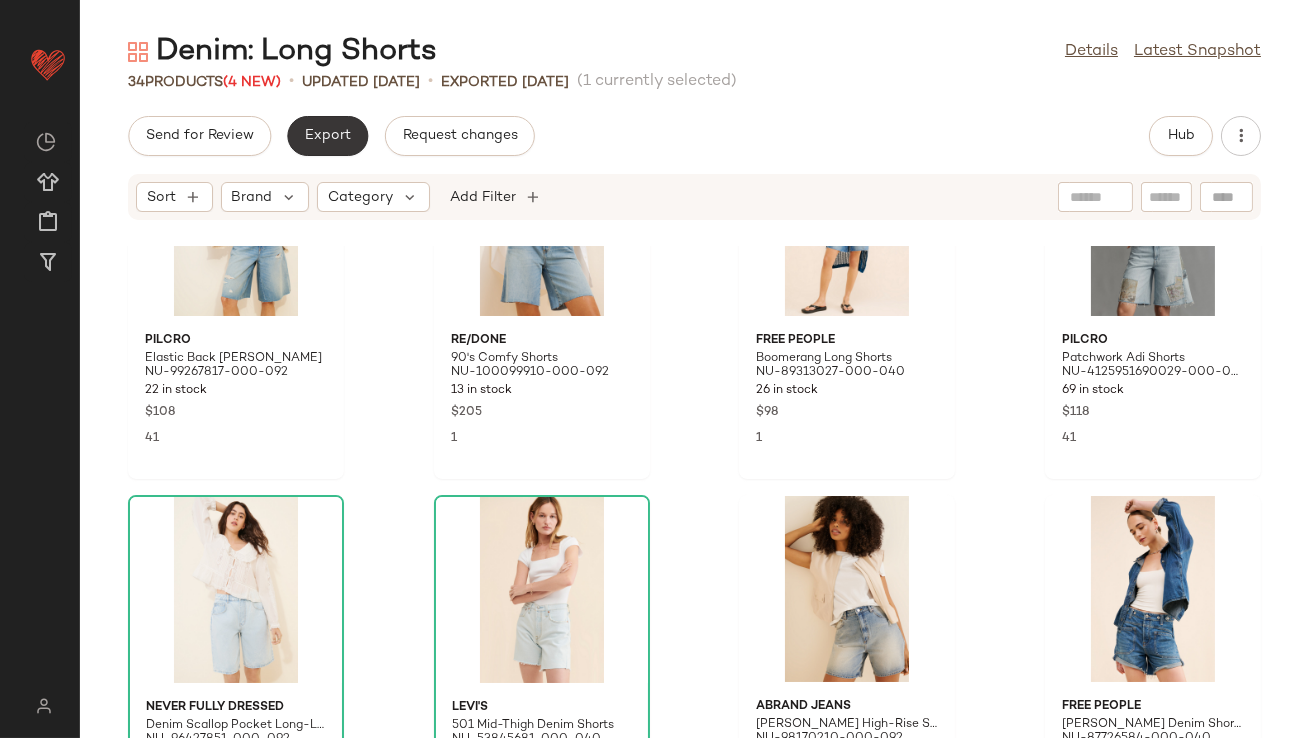 click on "Export" 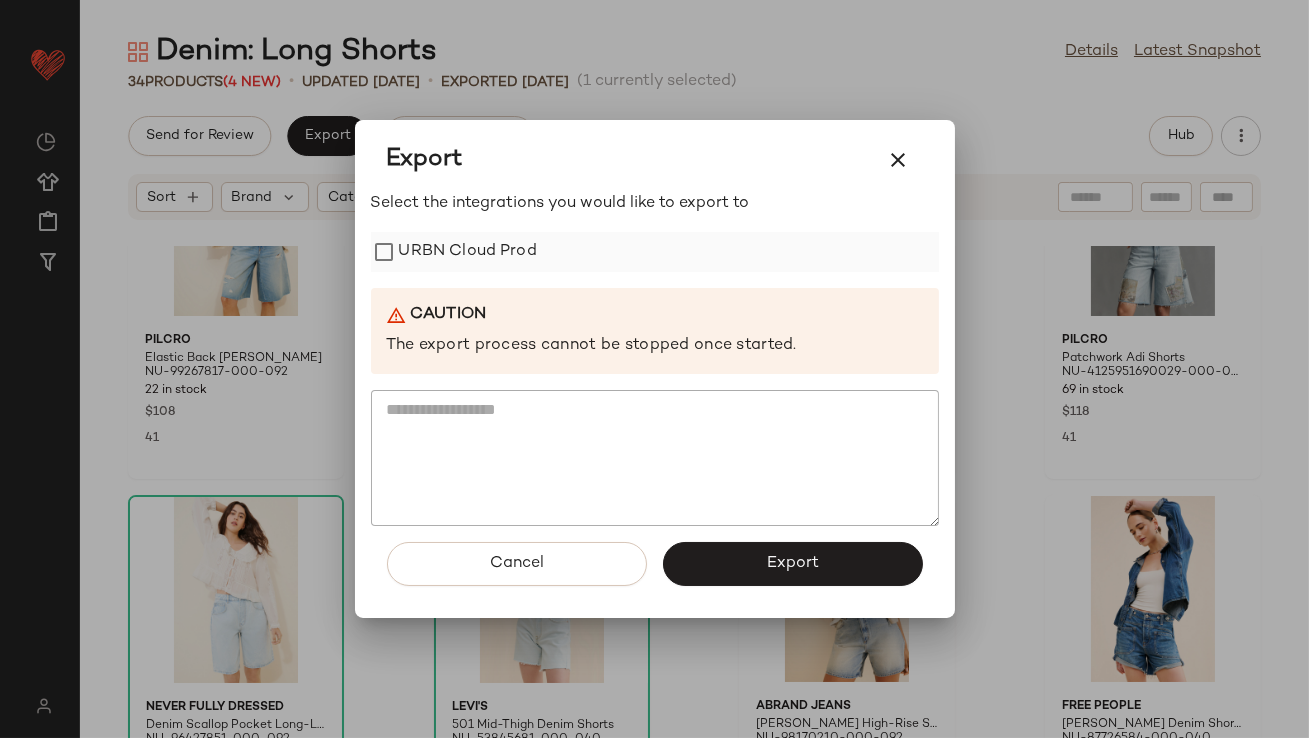 click on "URBN Cloud Prod" at bounding box center (468, 252) 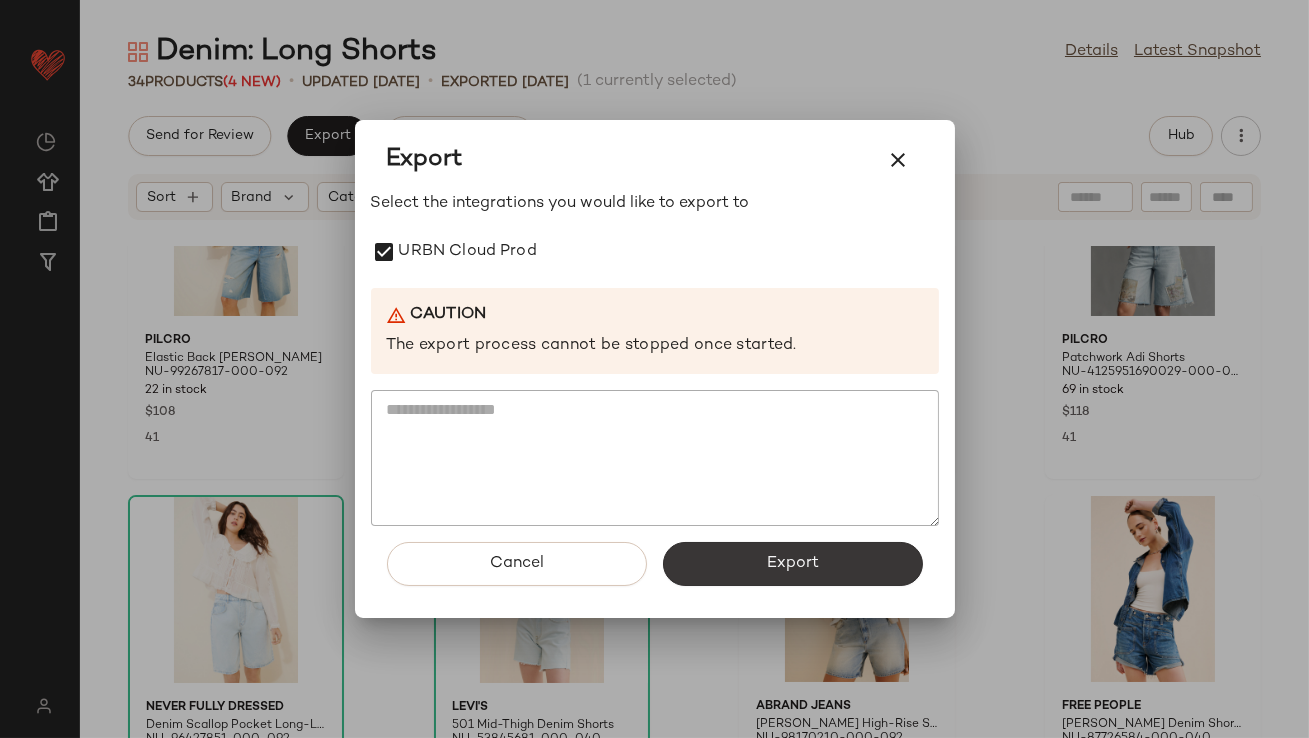 click on "Export" 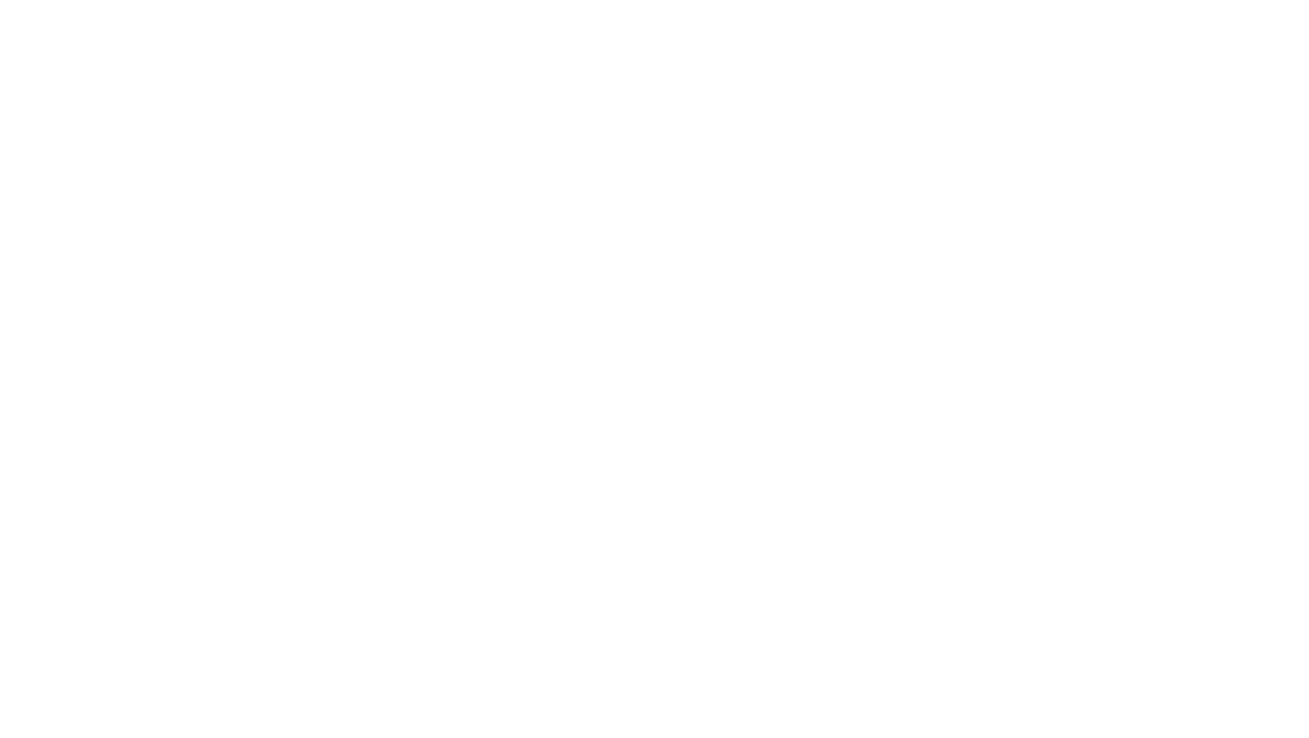 scroll, scrollTop: 0, scrollLeft: 0, axis: both 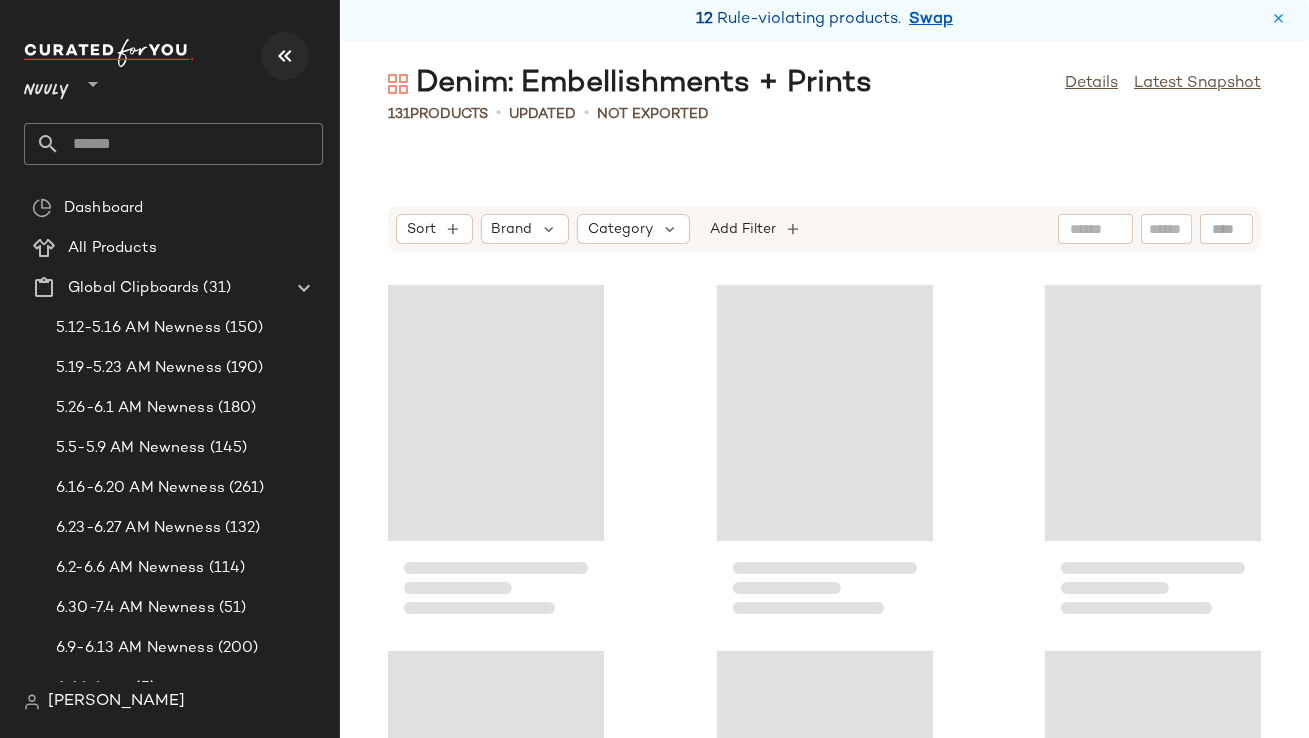 click at bounding box center [285, 56] 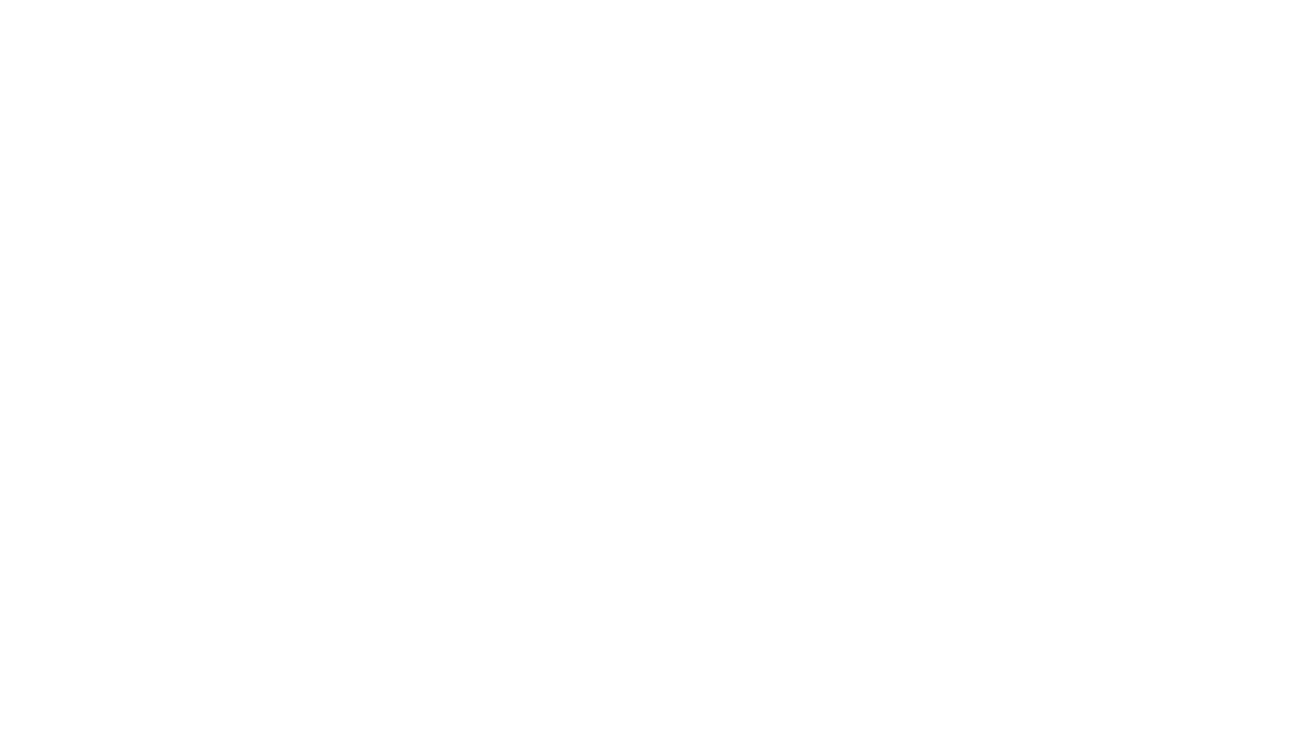 scroll, scrollTop: 0, scrollLeft: 0, axis: both 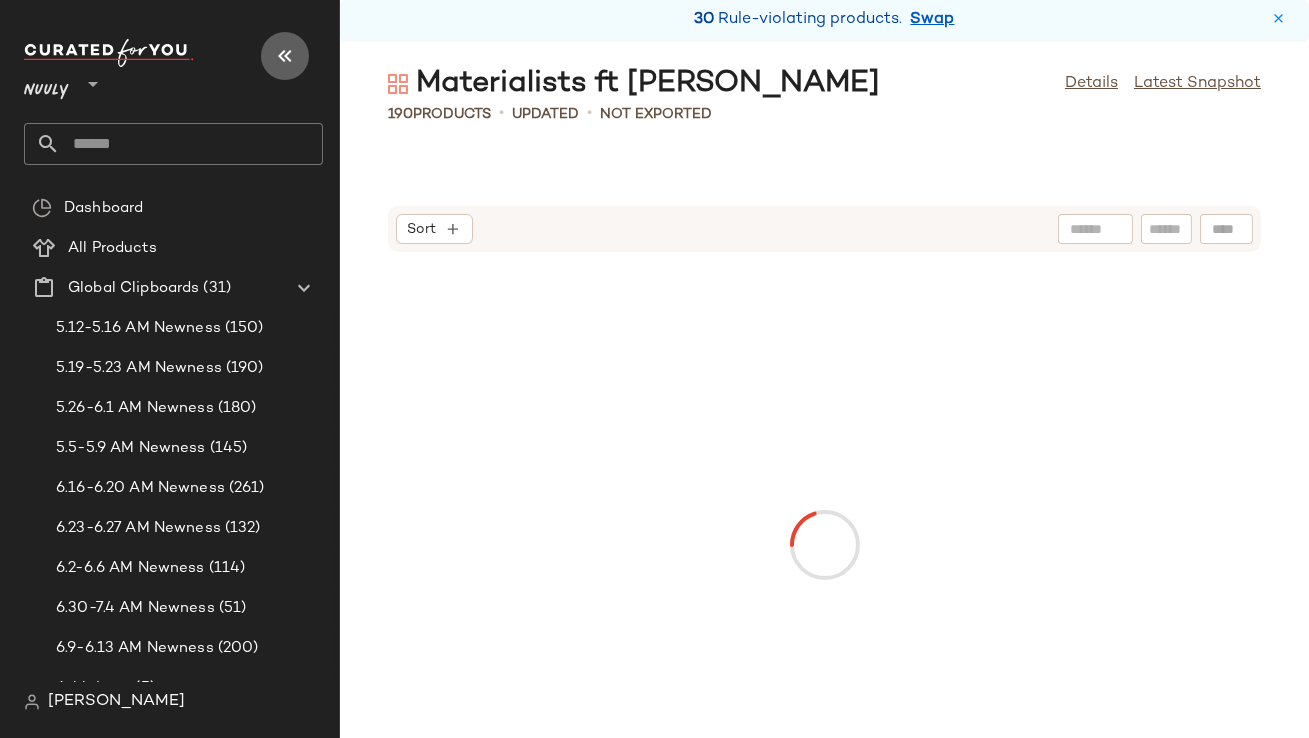 click at bounding box center [285, 56] 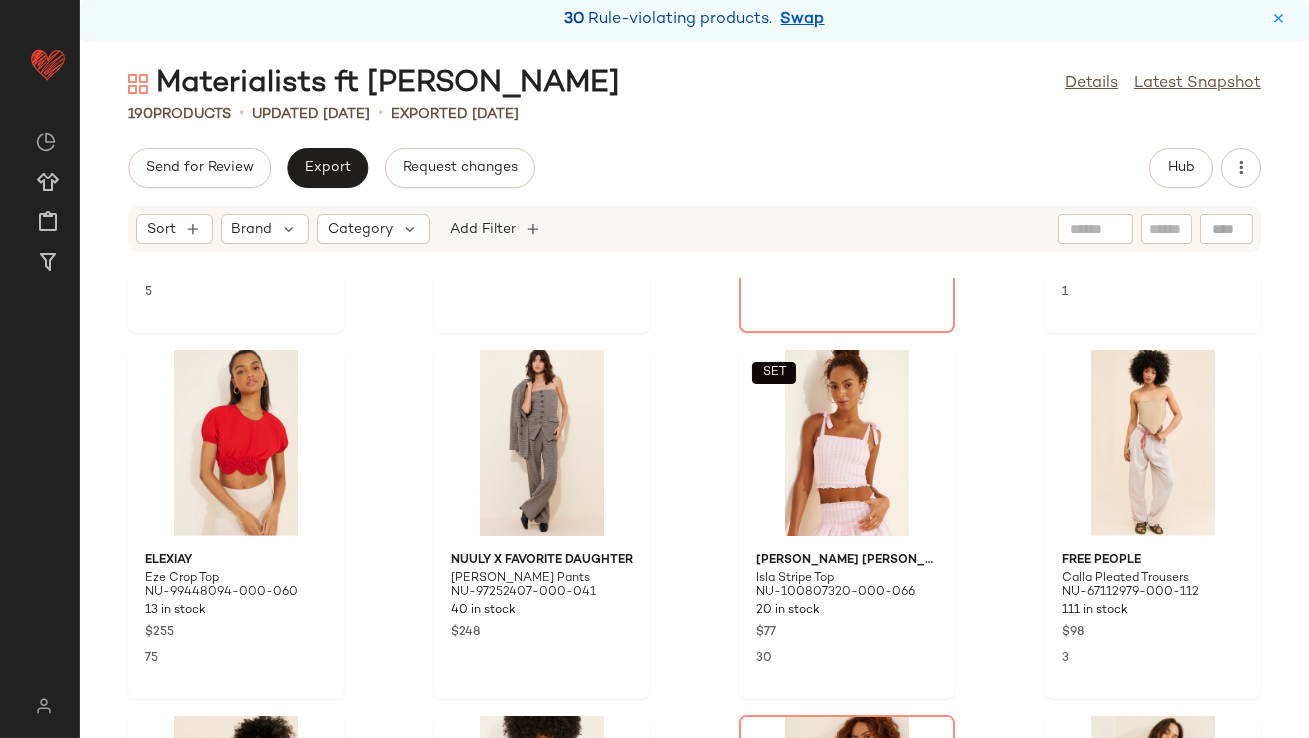 scroll, scrollTop: 1688, scrollLeft: 0, axis: vertical 